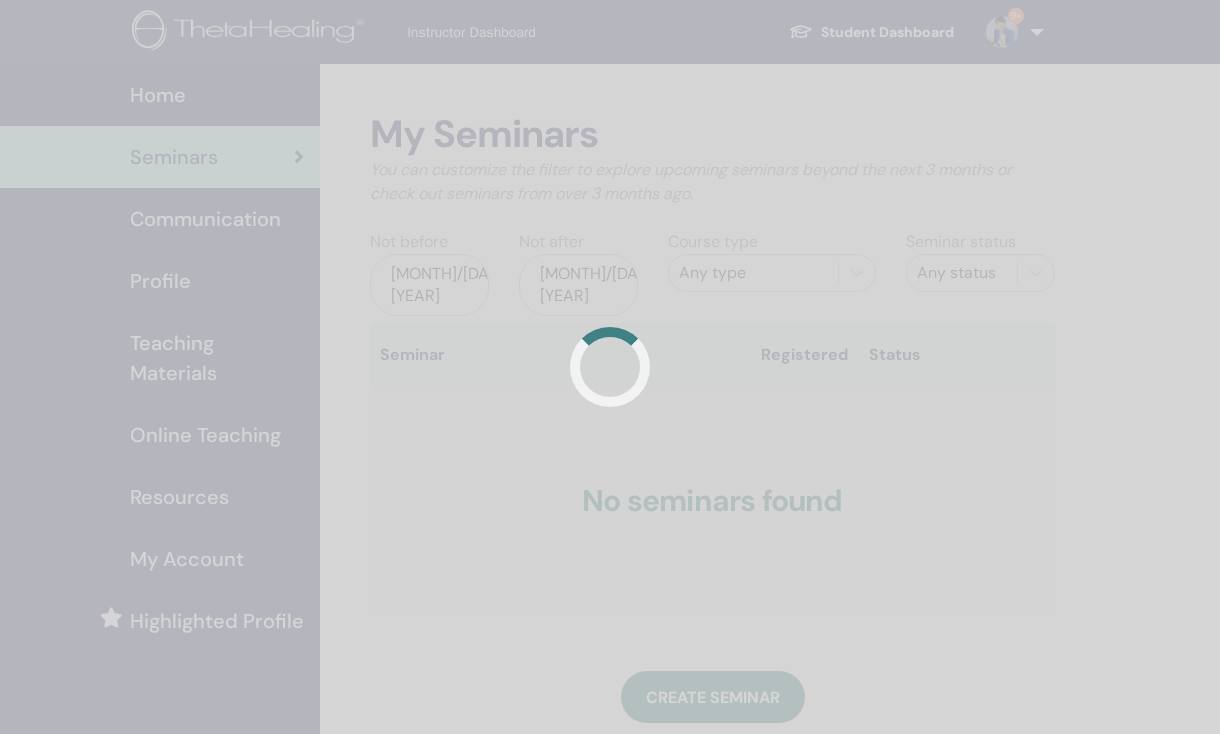 scroll, scrollTop: 4, scrollLeft: 0, axis: vertical 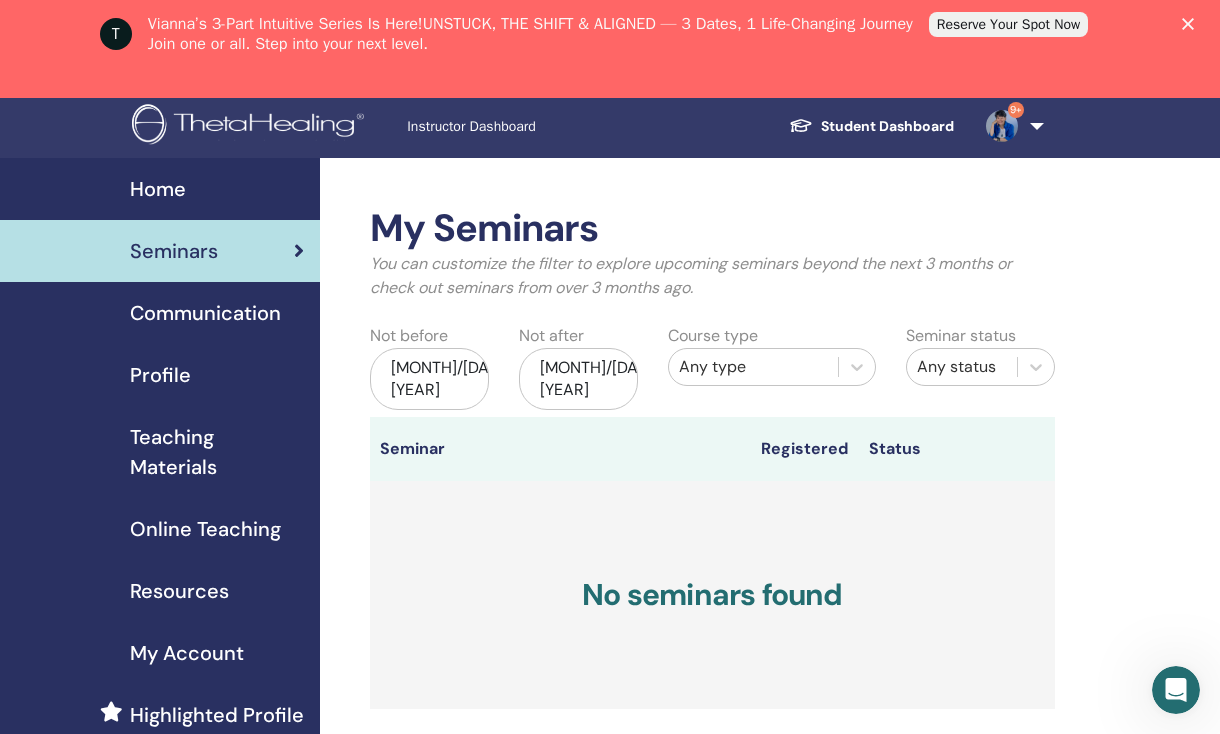 click 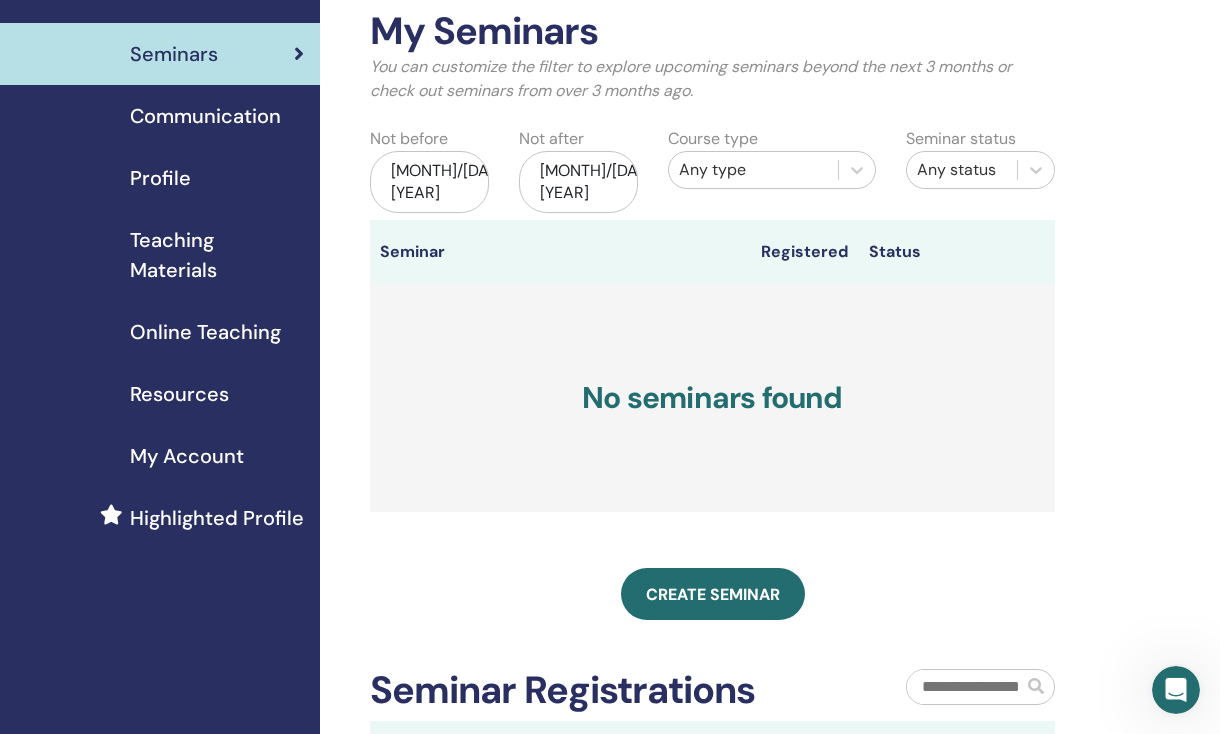 scroll, scrollTop: 104, scrollLeft: 0, axis: vertical 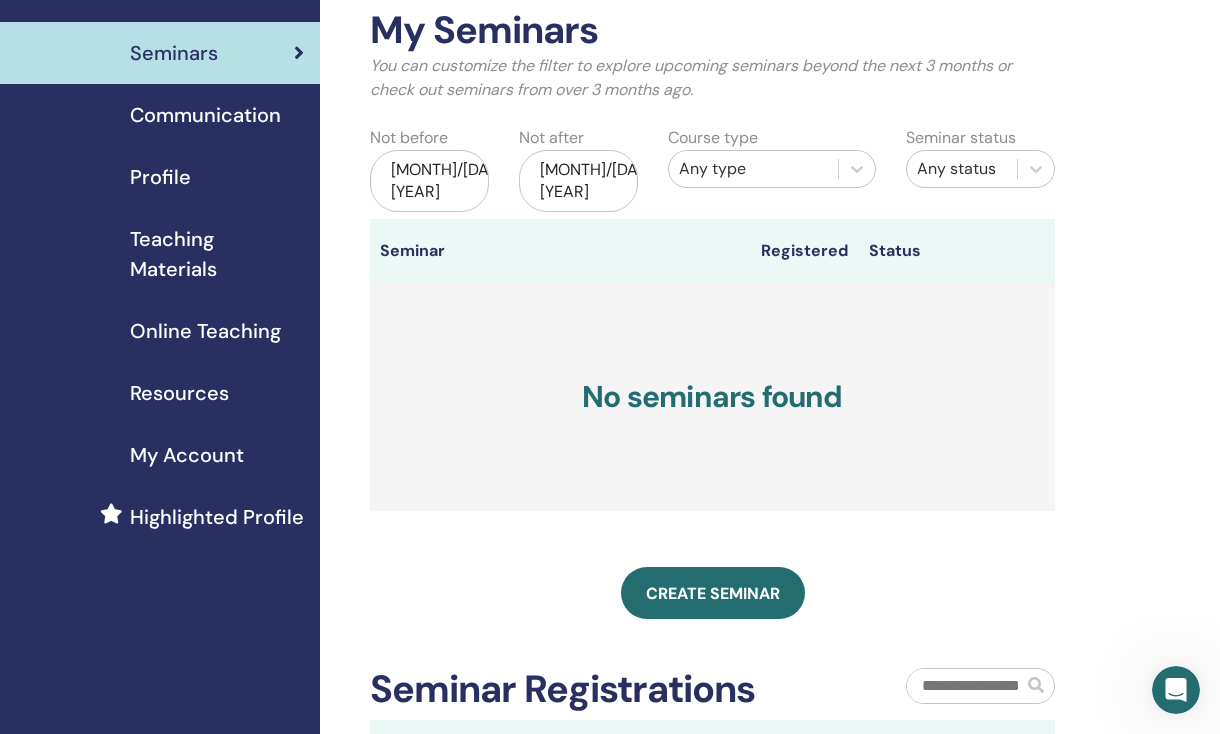 click on "Create seminar" at bounding box center (713, 593) 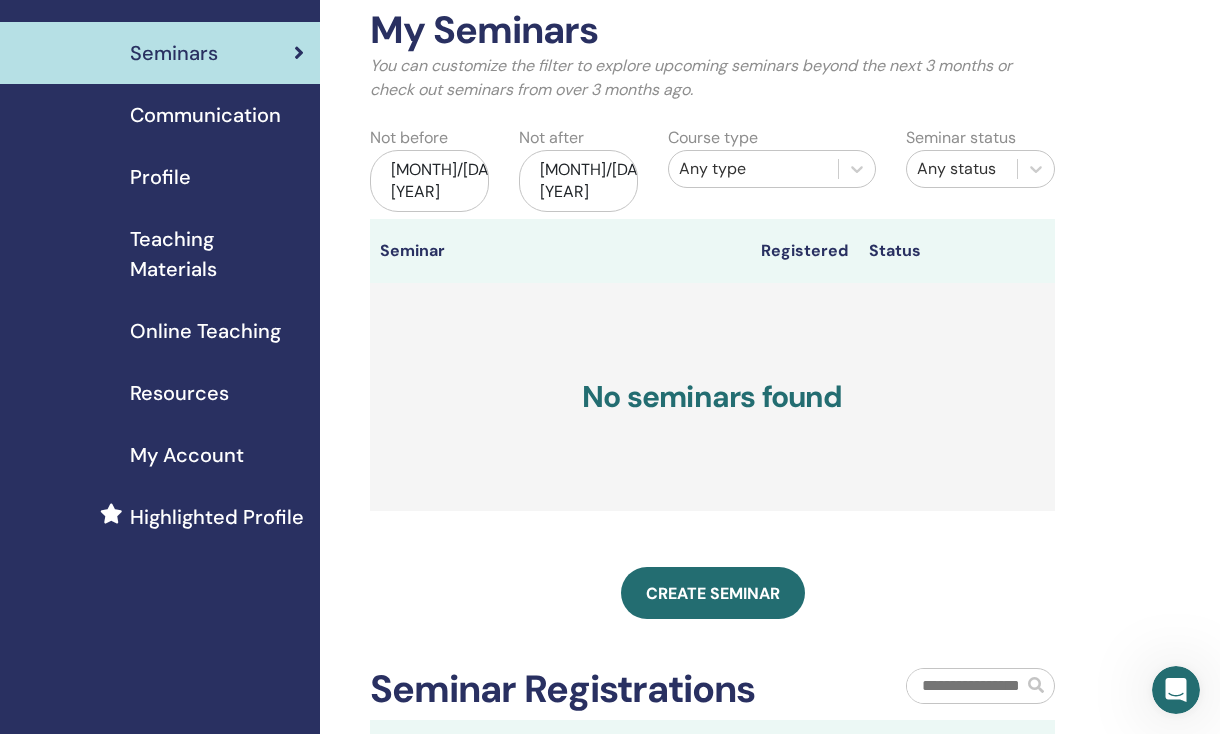 scroll, scrollTop: 172, scrollLeft: 0, axis: vertical 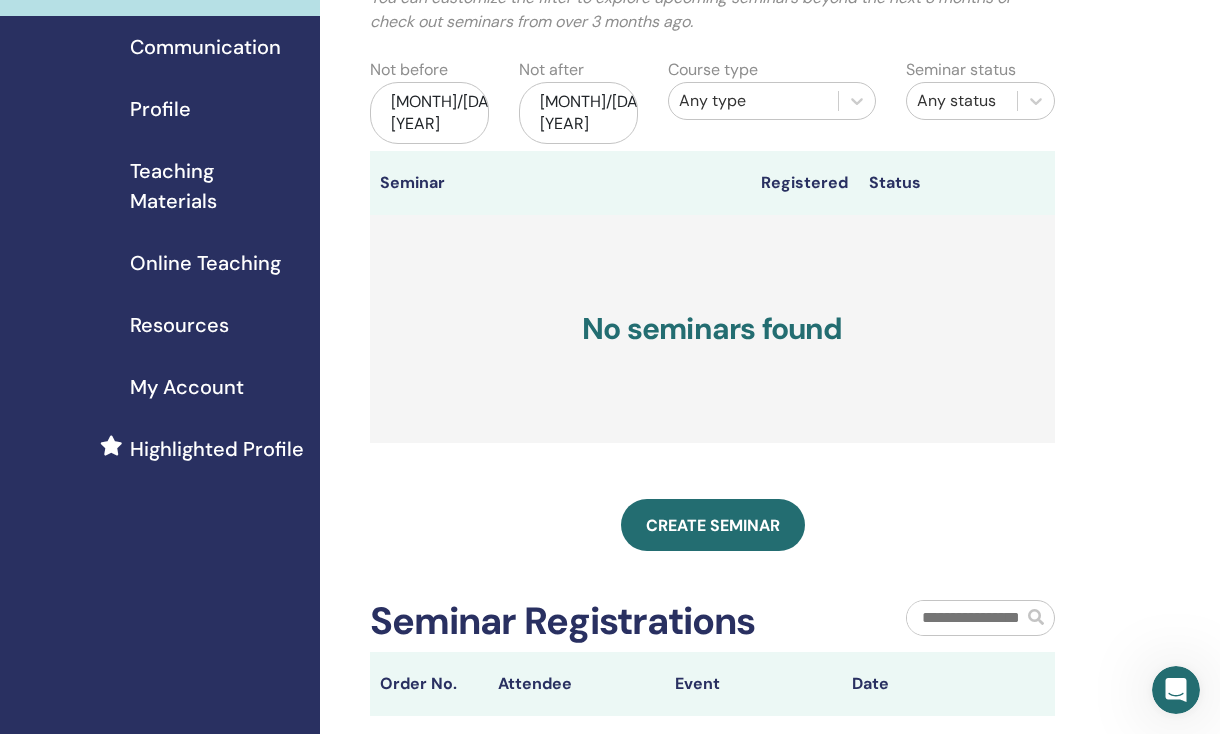 click on "Create seminar" at bounding box center (713, 525) 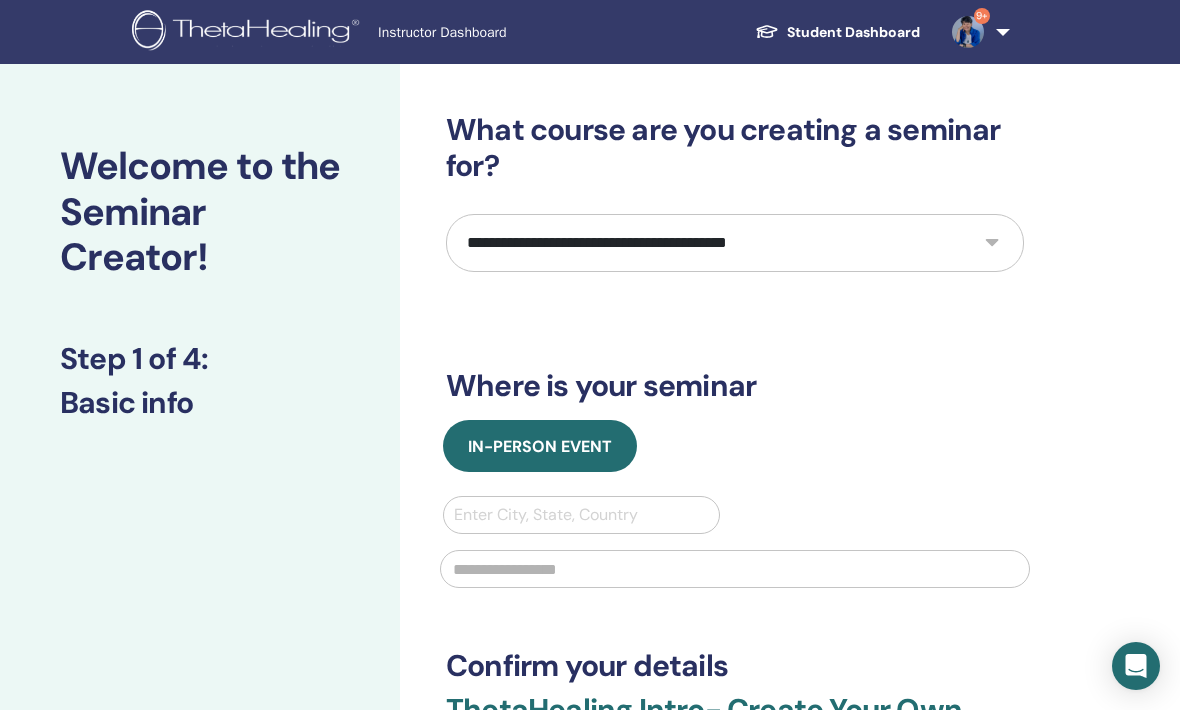 scroll, scrollTop: 0, scrollLeft: 0, axis: both 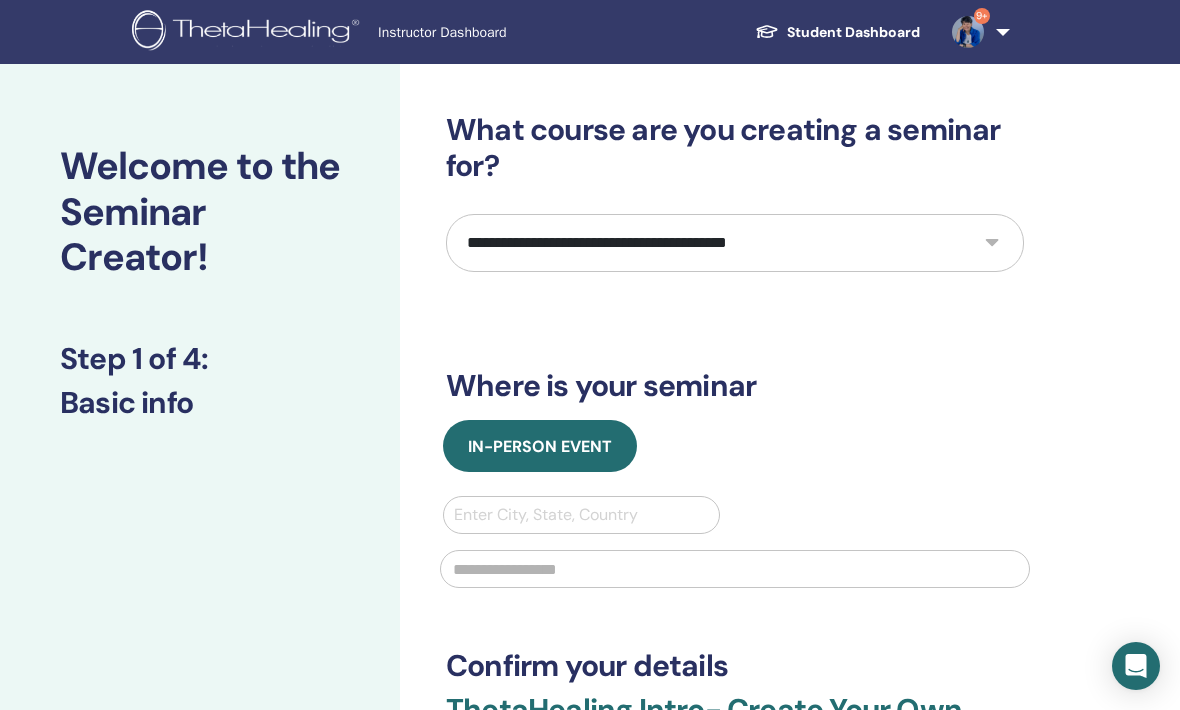 click on "**********" at bounding box center [735, 243] 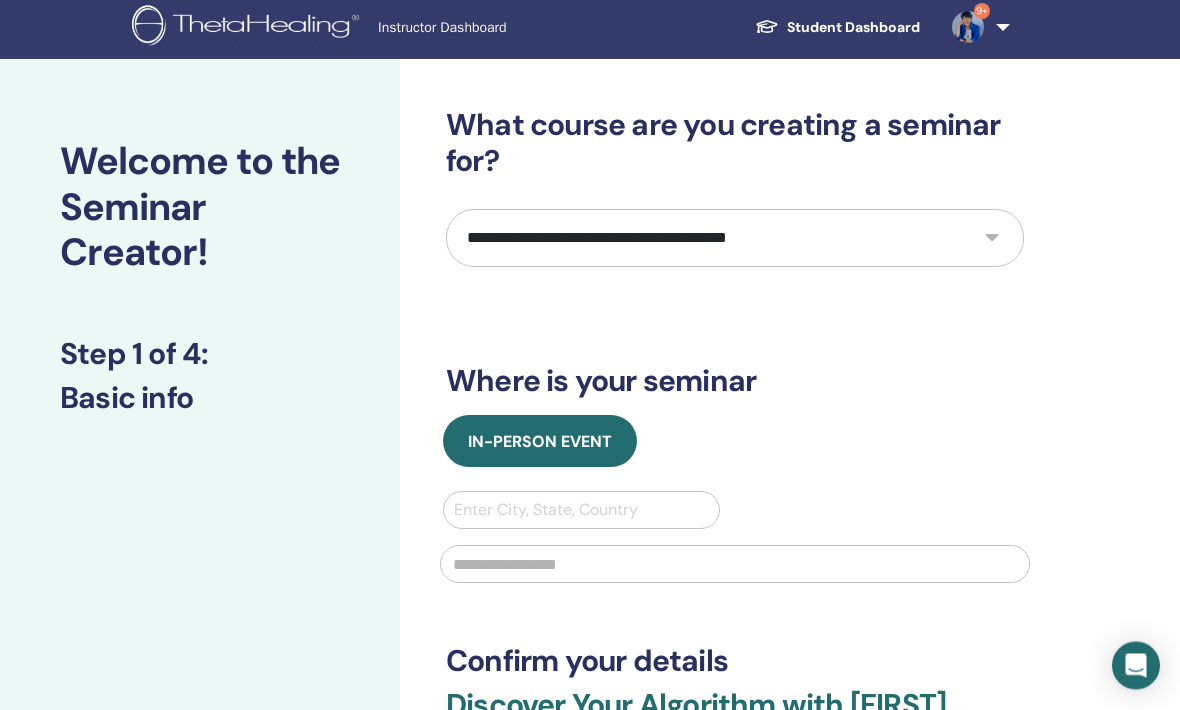 scroll, scrollTop: 6, scrollLeft: 0, axis: vertical 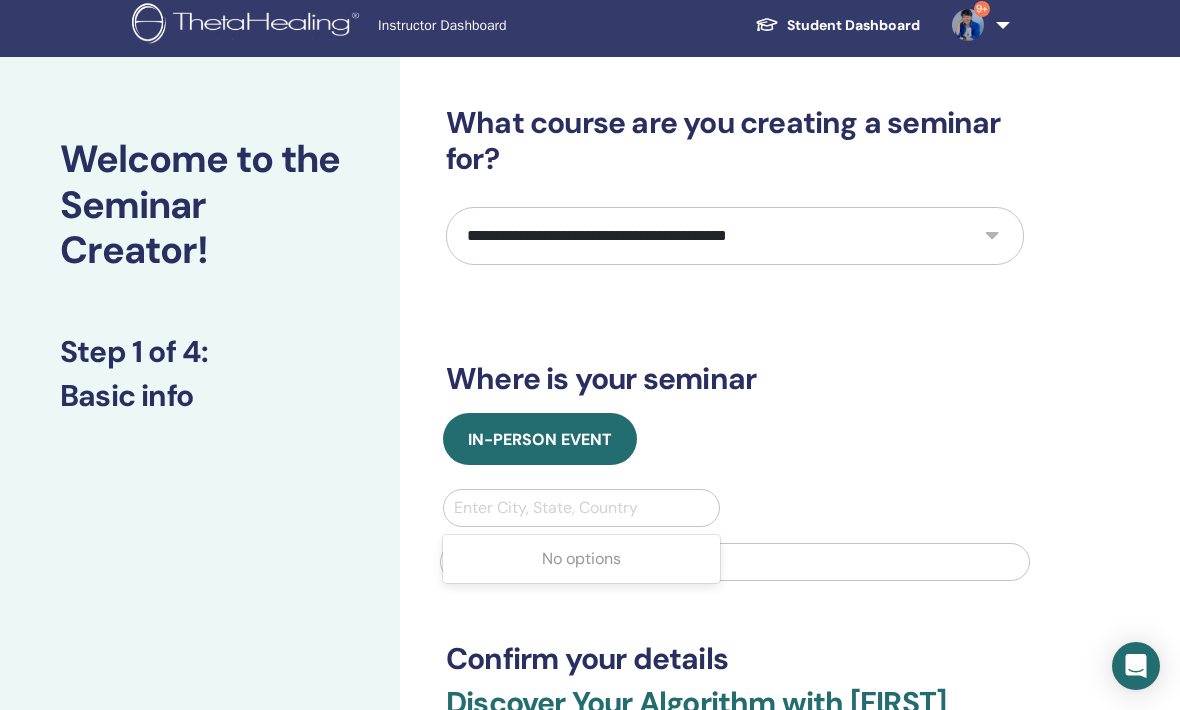 click on "No options" at bounding box center (581, 559) 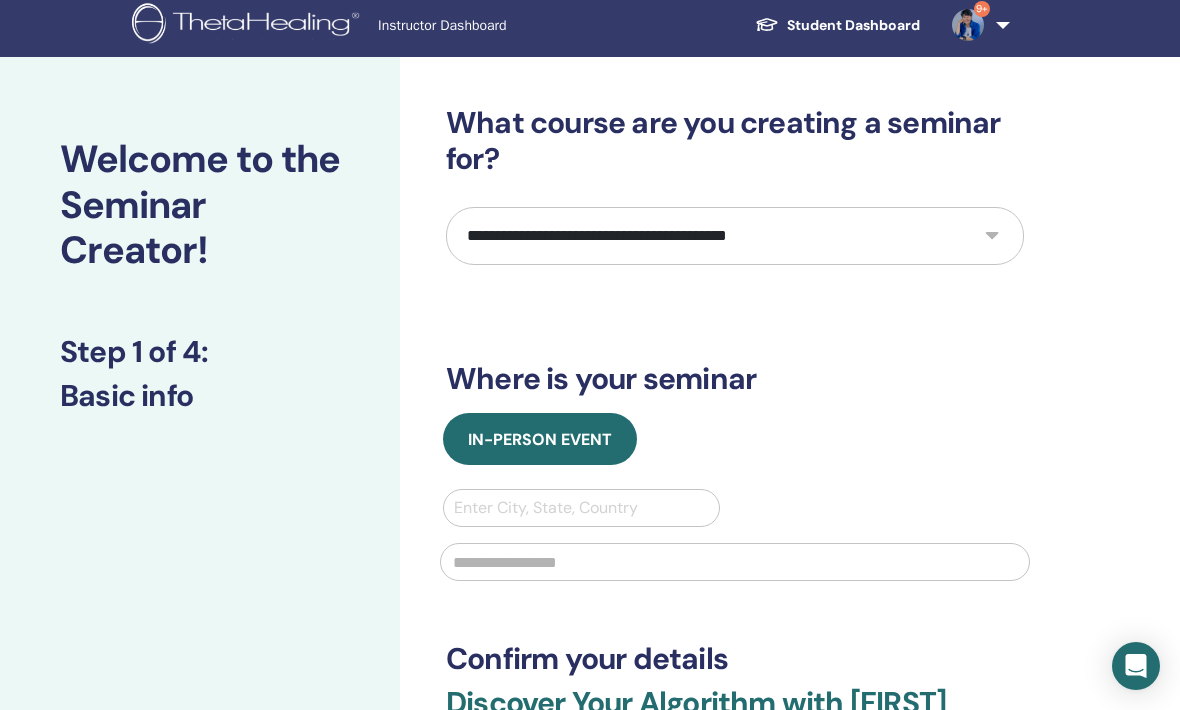 click on "In-Person Event" at bounding box center [735, 439] 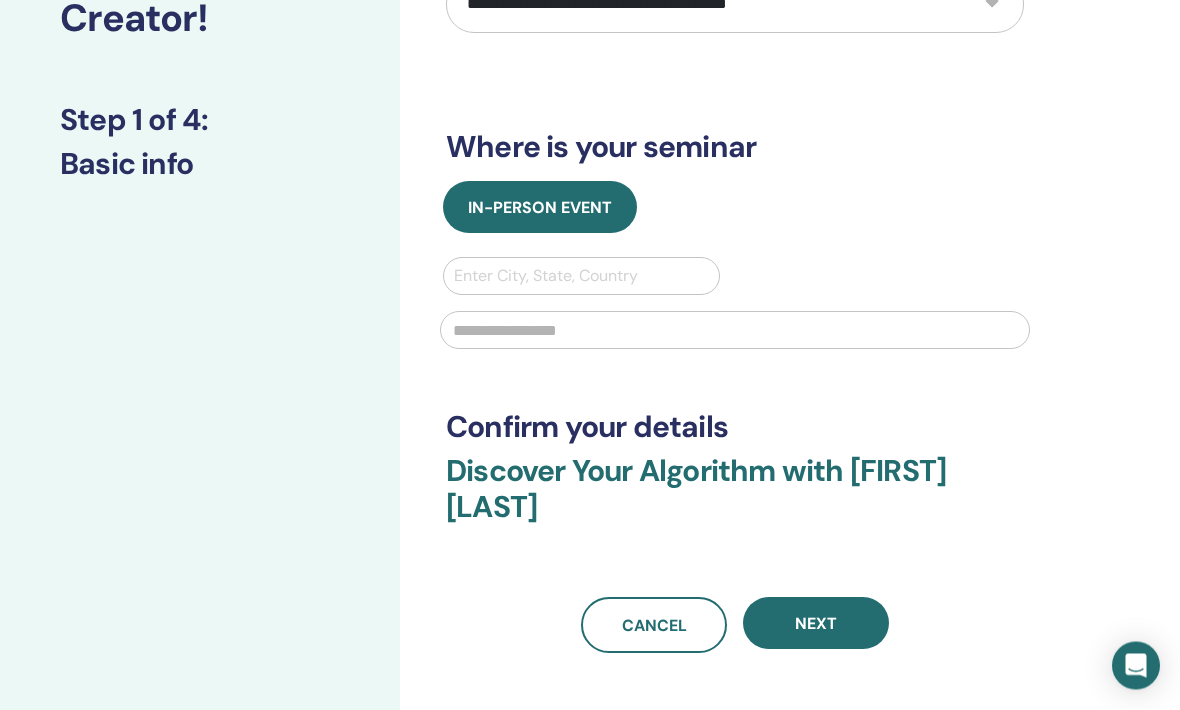scroll, scrollTop: 239, scrollLeft: 0, axis: vertical 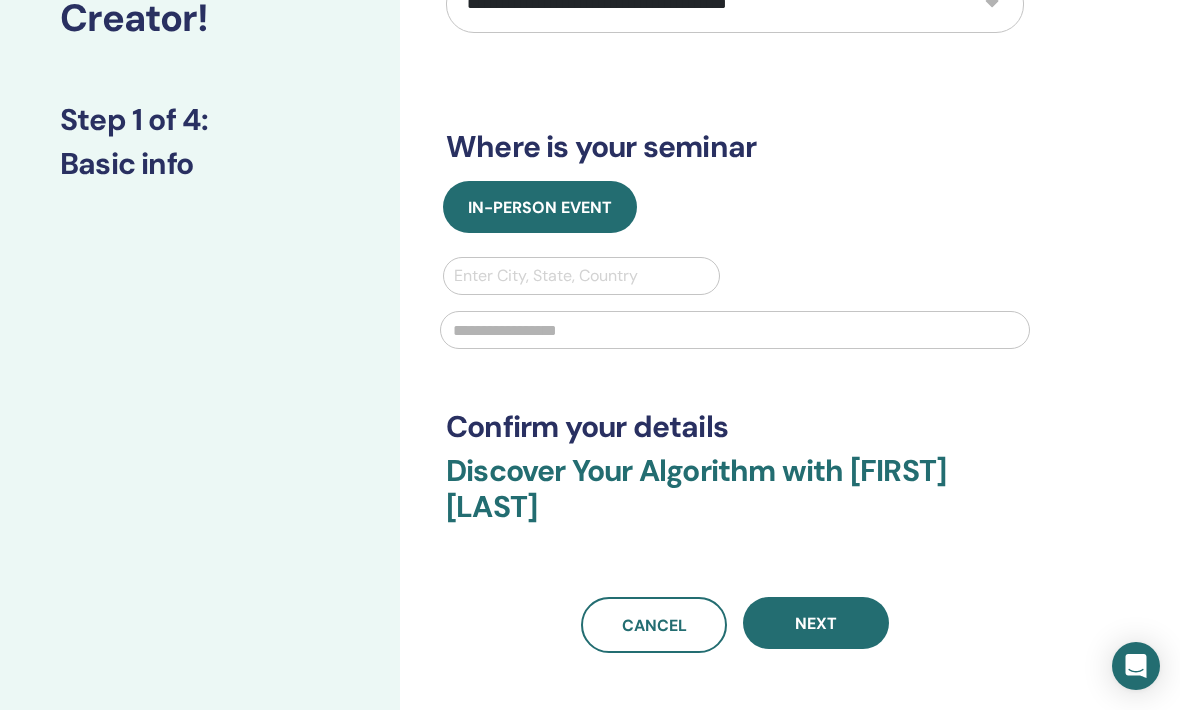 click on "Next" at bounding box center [816, 623] 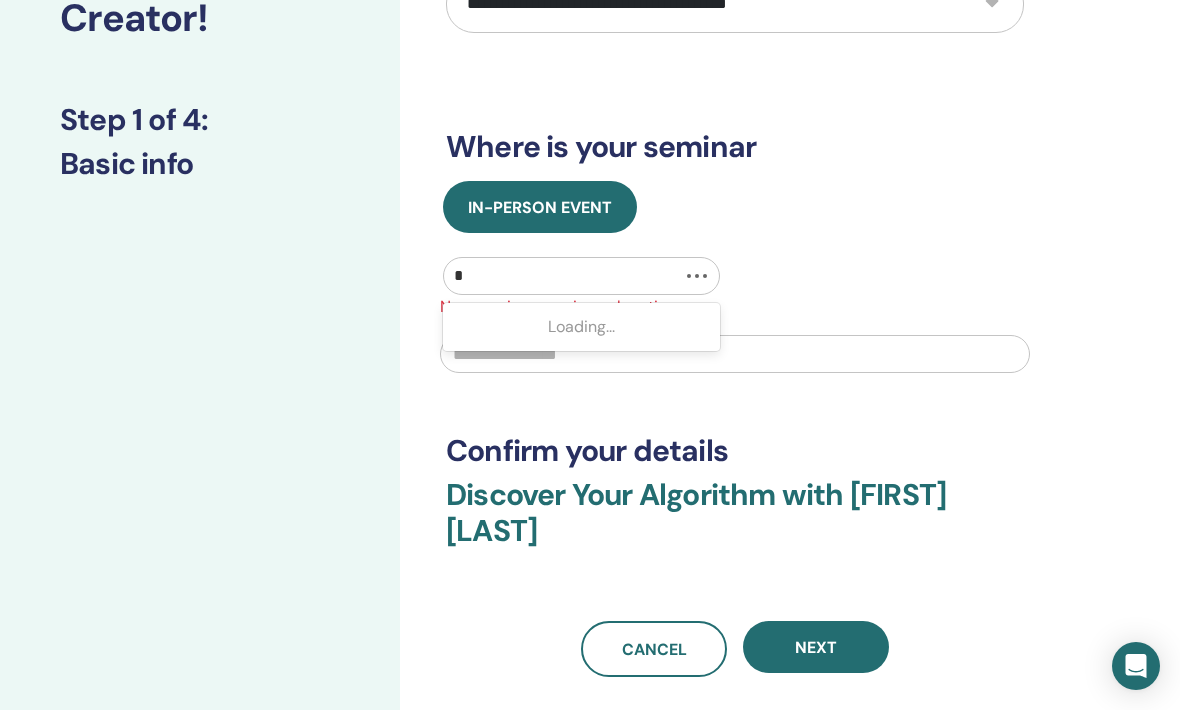 type on "*" 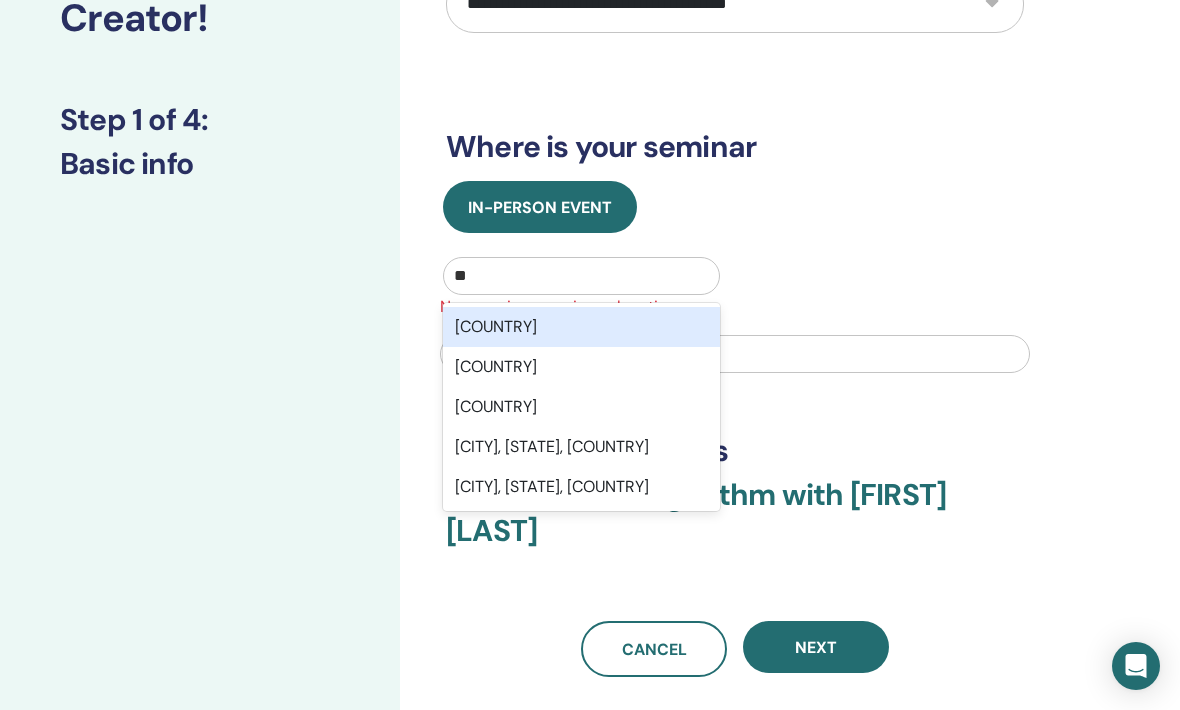 click on "Taiwan" at bounding box center (581, 327) 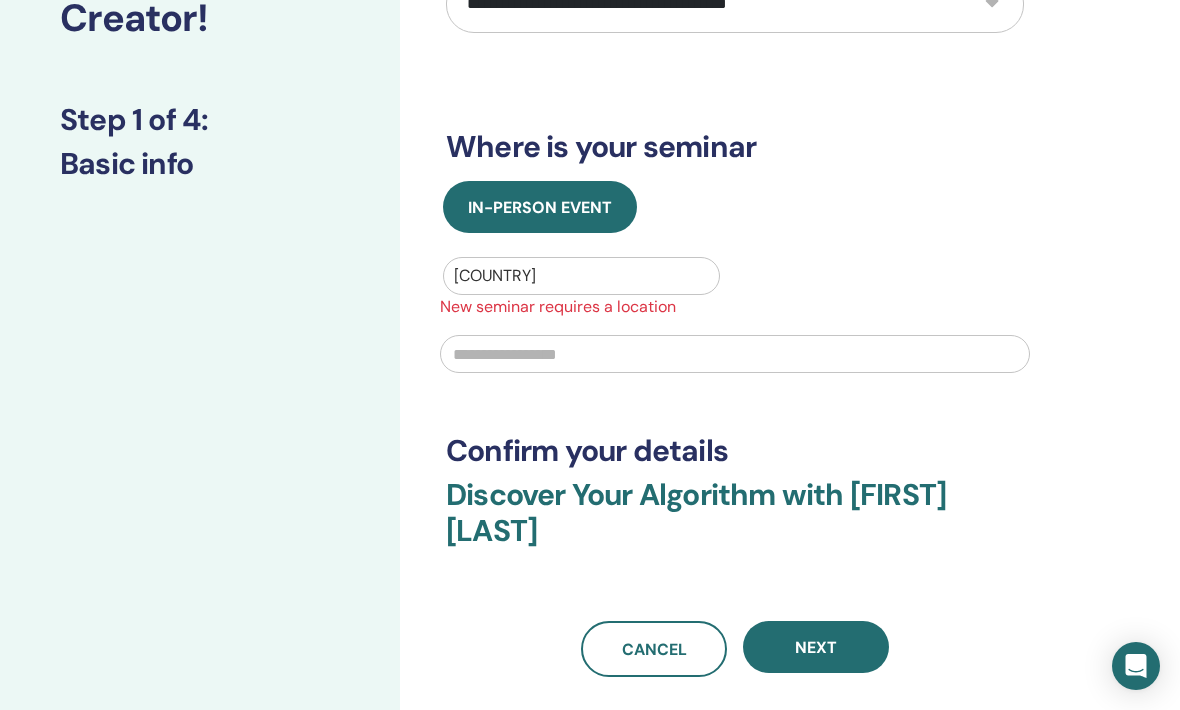 click on "**********" at bounding box center (800, 391) 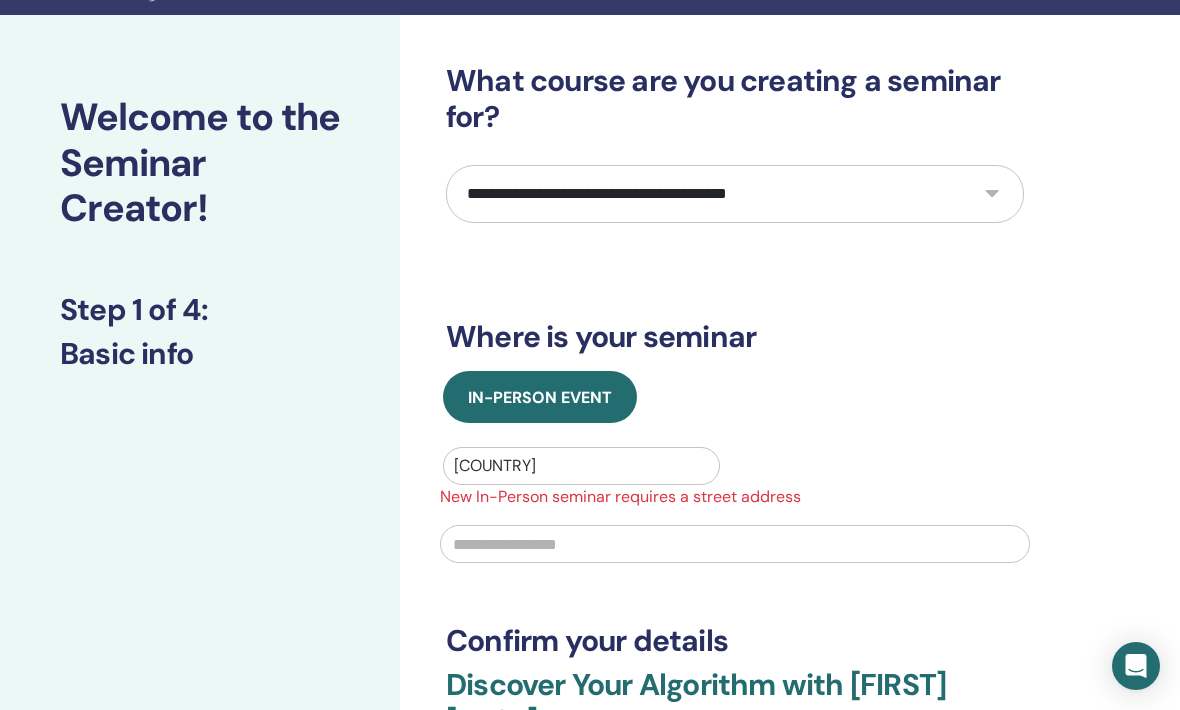 scroll, scrollTop: 54, scrollLeft: 0, axis: vertical 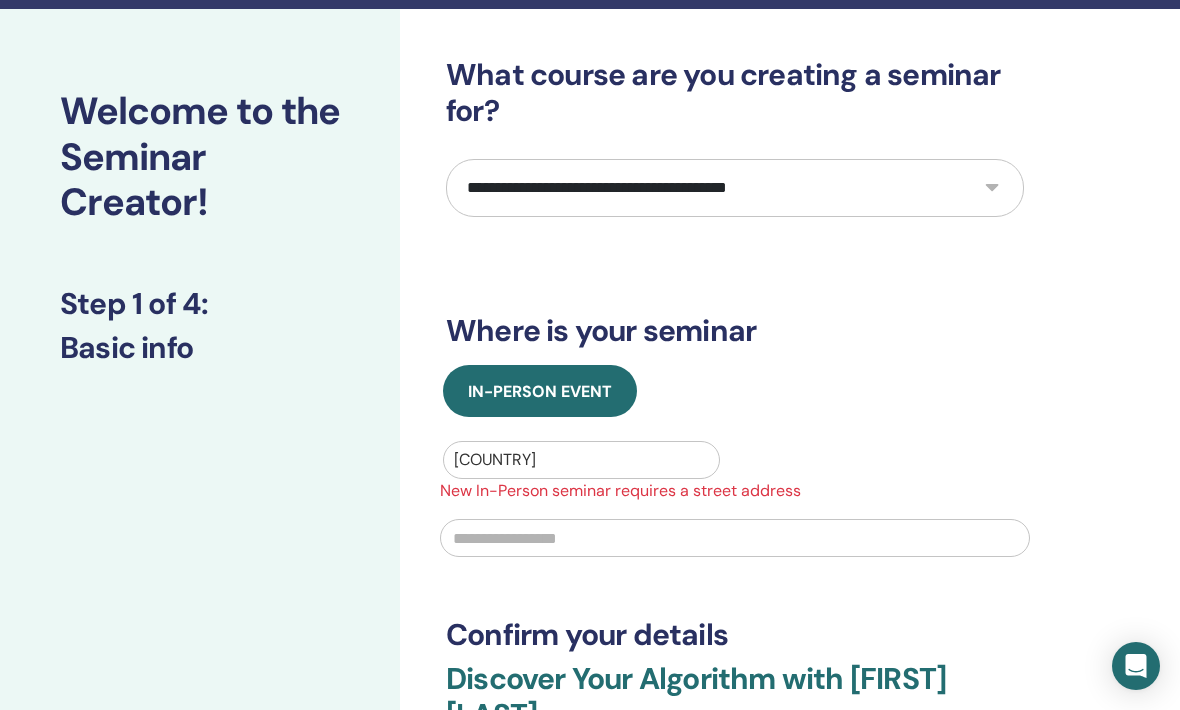 click on "**********" at bounding box center (735, 459) 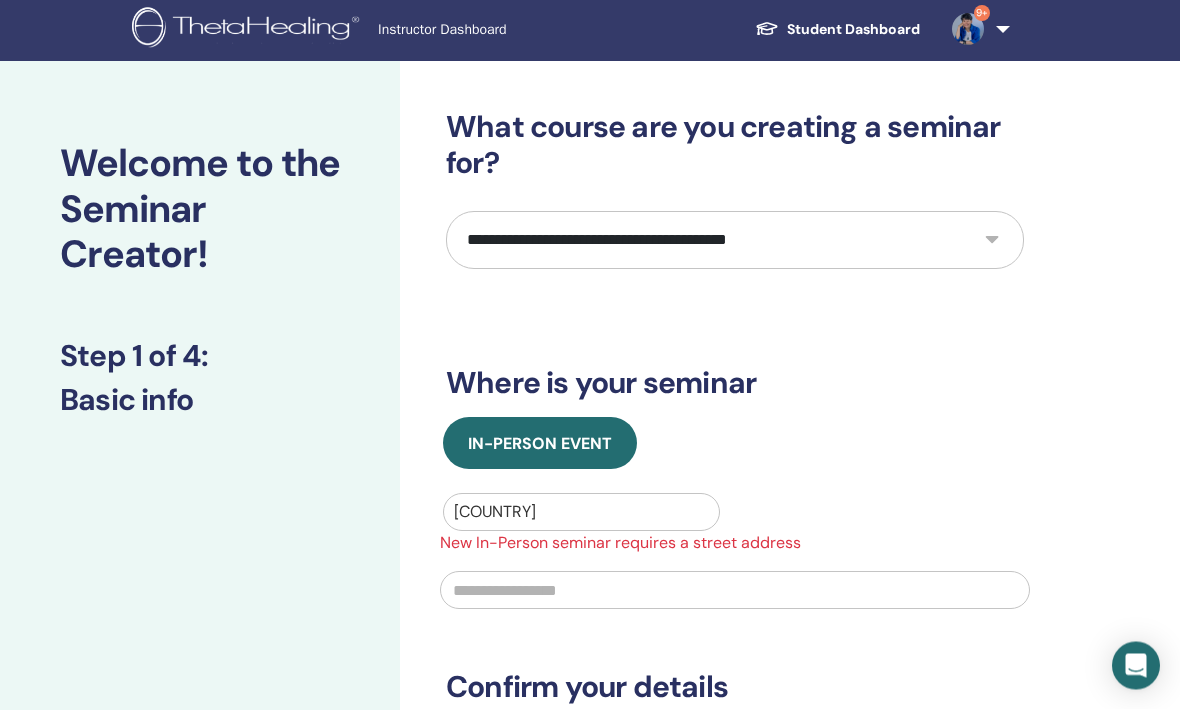 scroll, scrollTop: 0, scrollLeft: 0, axis: both 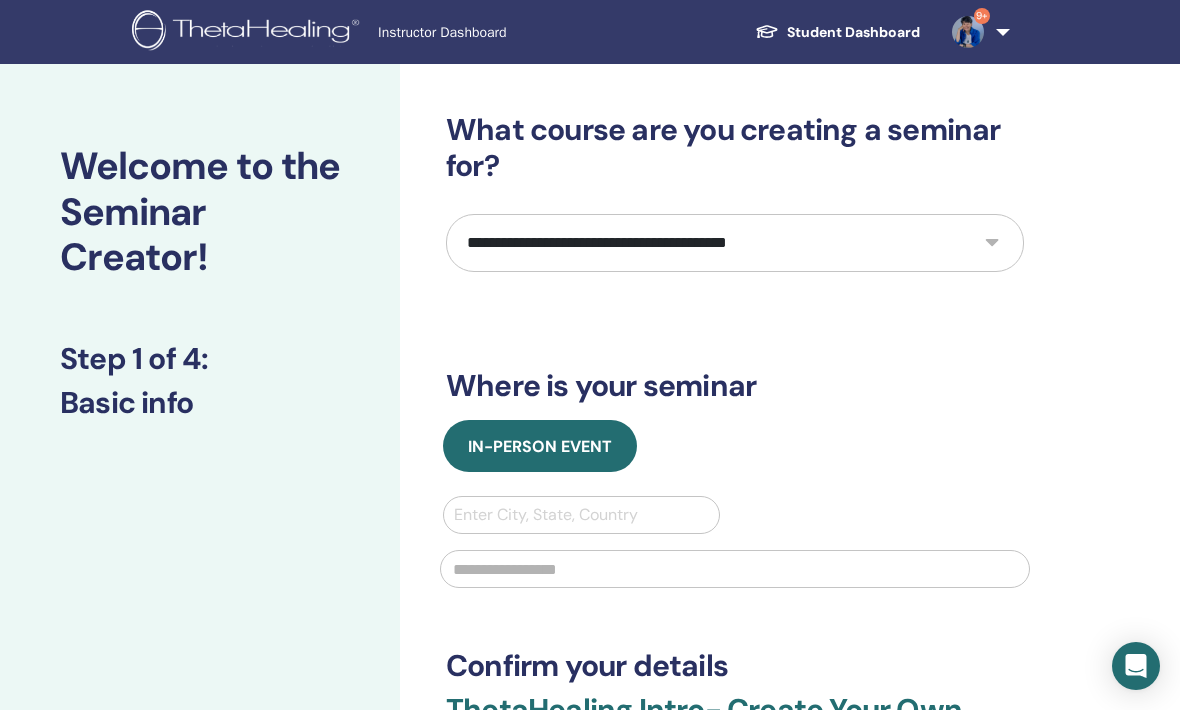click on "**********" at bounding box center [735, 243] 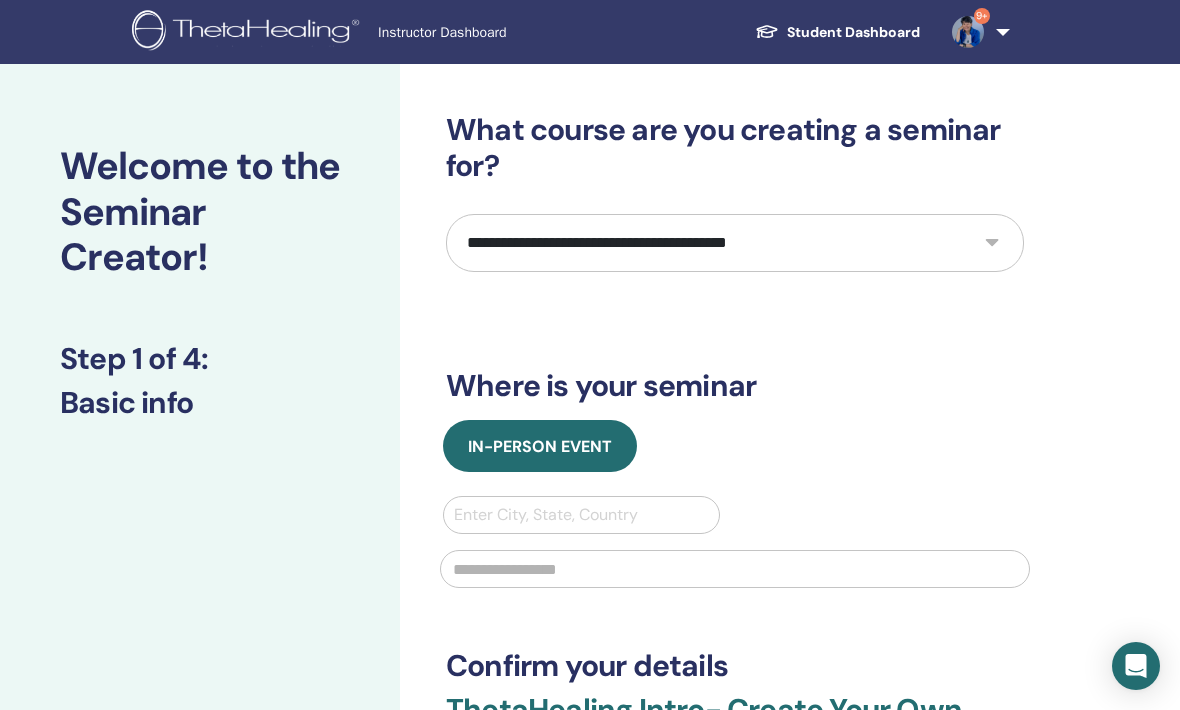 select on "****" 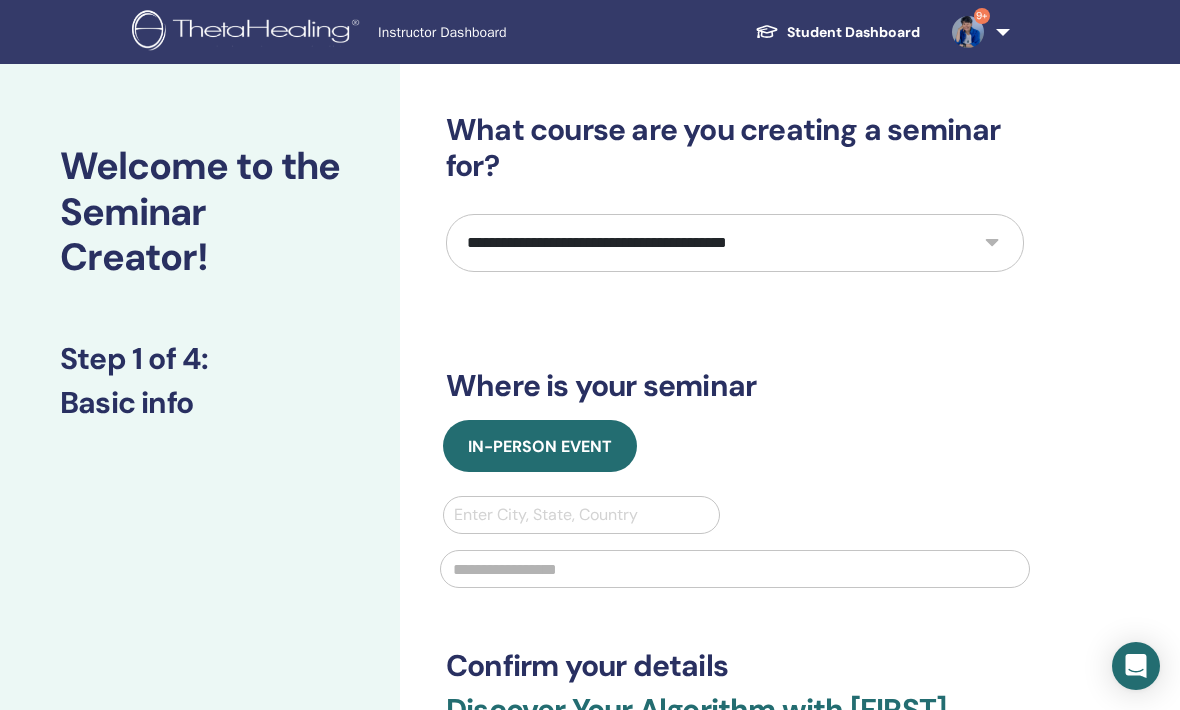 click on "**********" at bounding box center [735, 243] 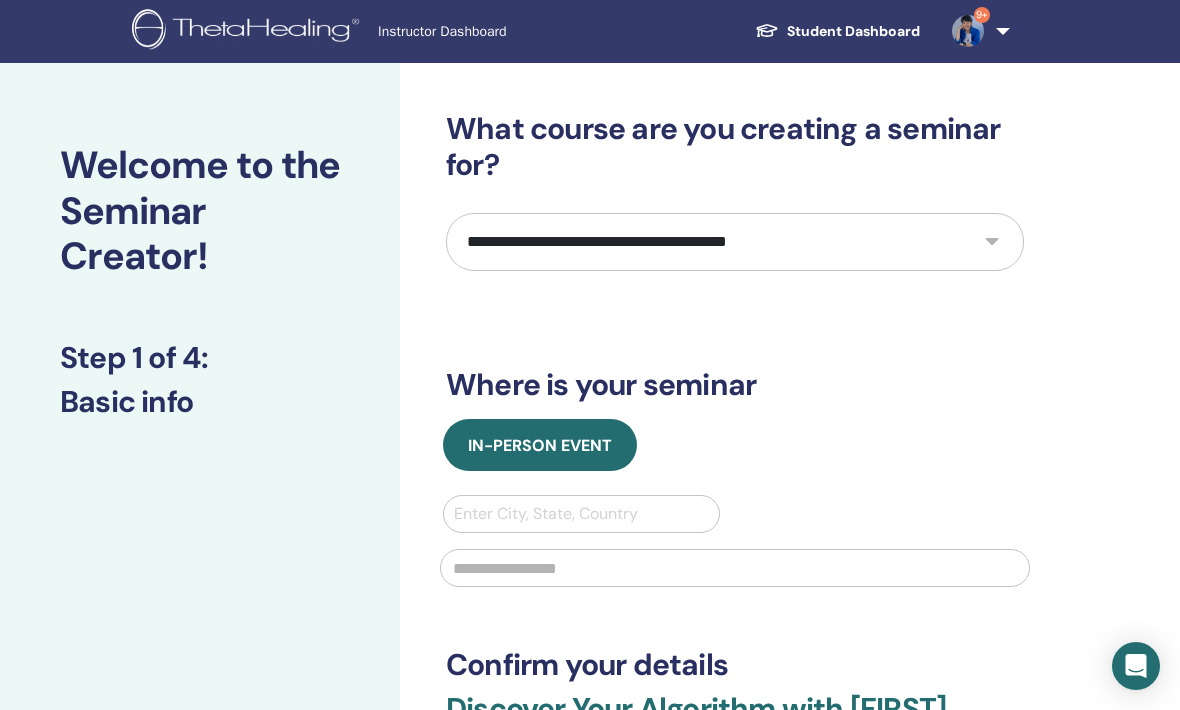 scroll, scrollTop: 4, scrollLeft: 0, axis: vertical 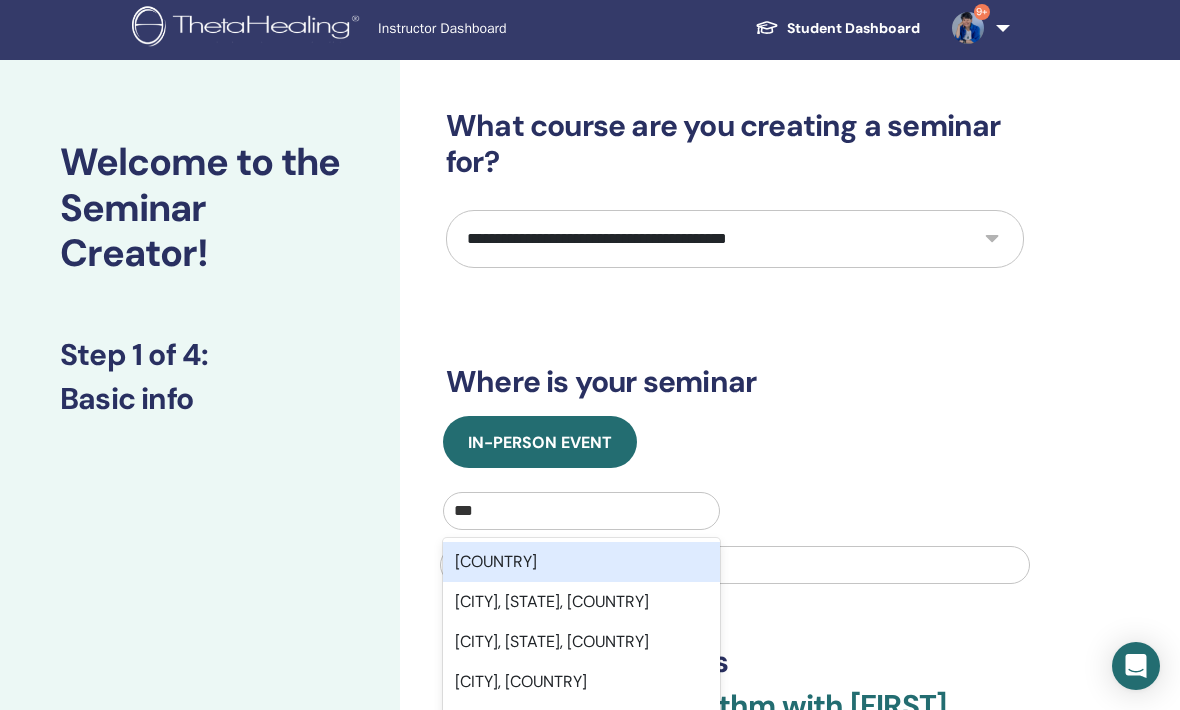 click on "Taiwan" at bounding box center (581, 562) 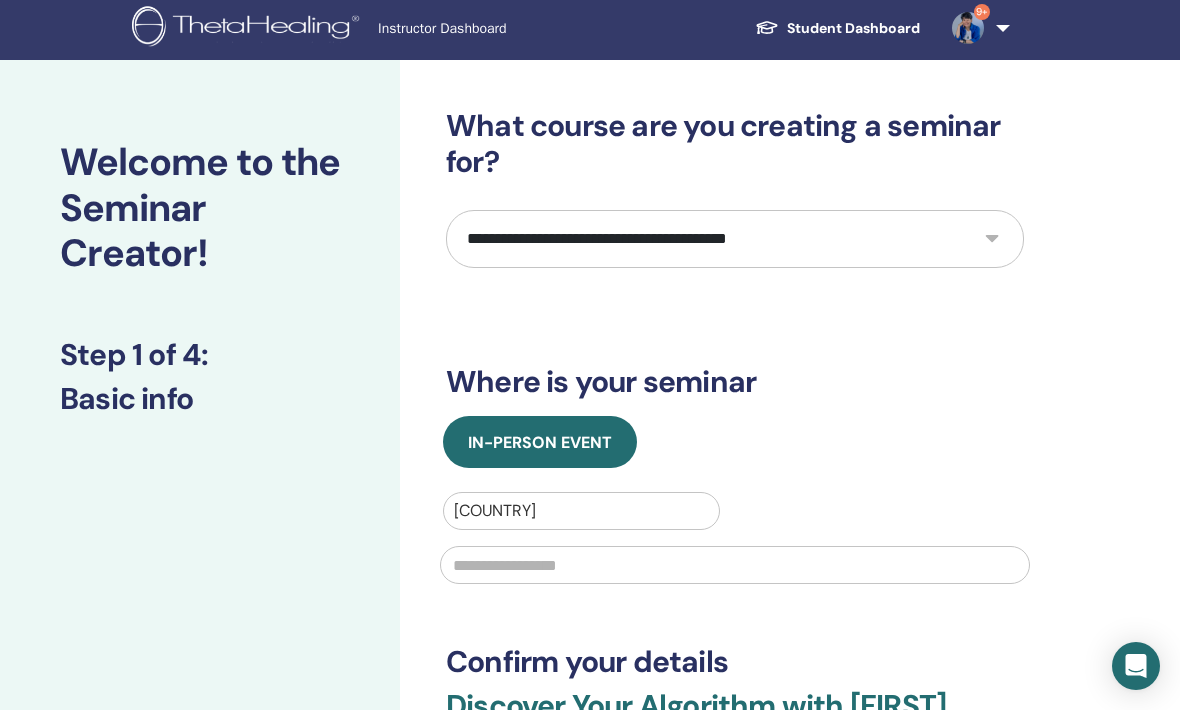 type 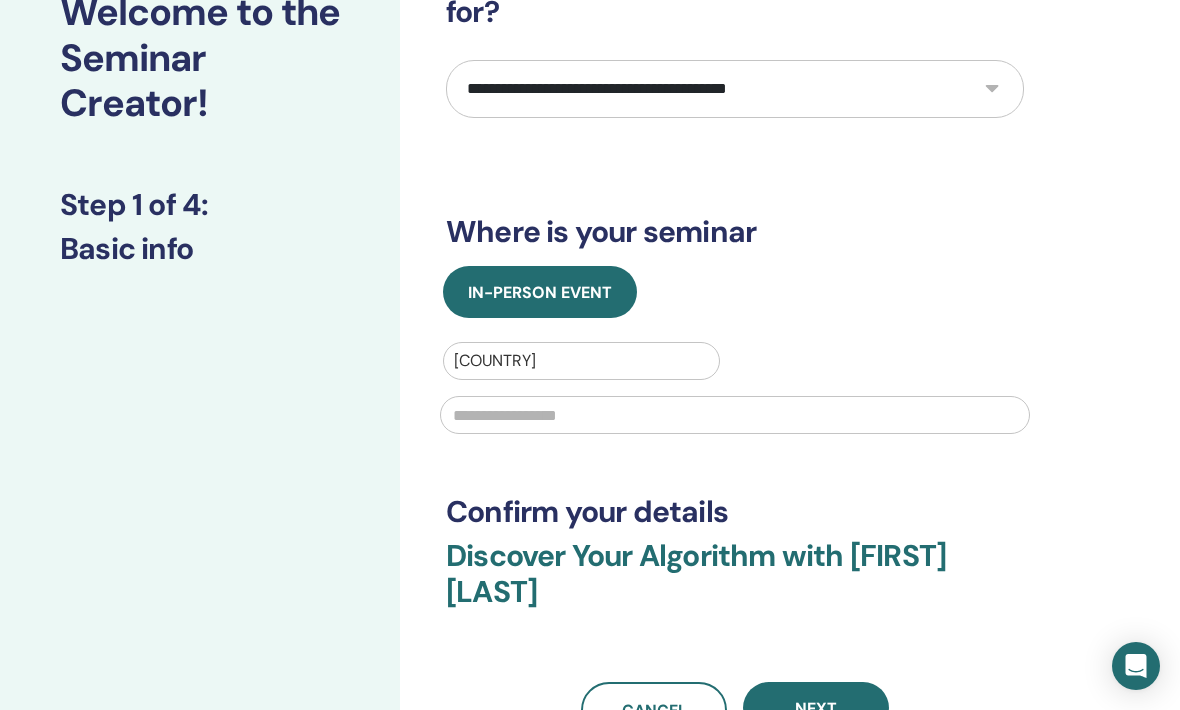 scroll, scrollTop: 155, scrollLeft: 0, axis: vertical 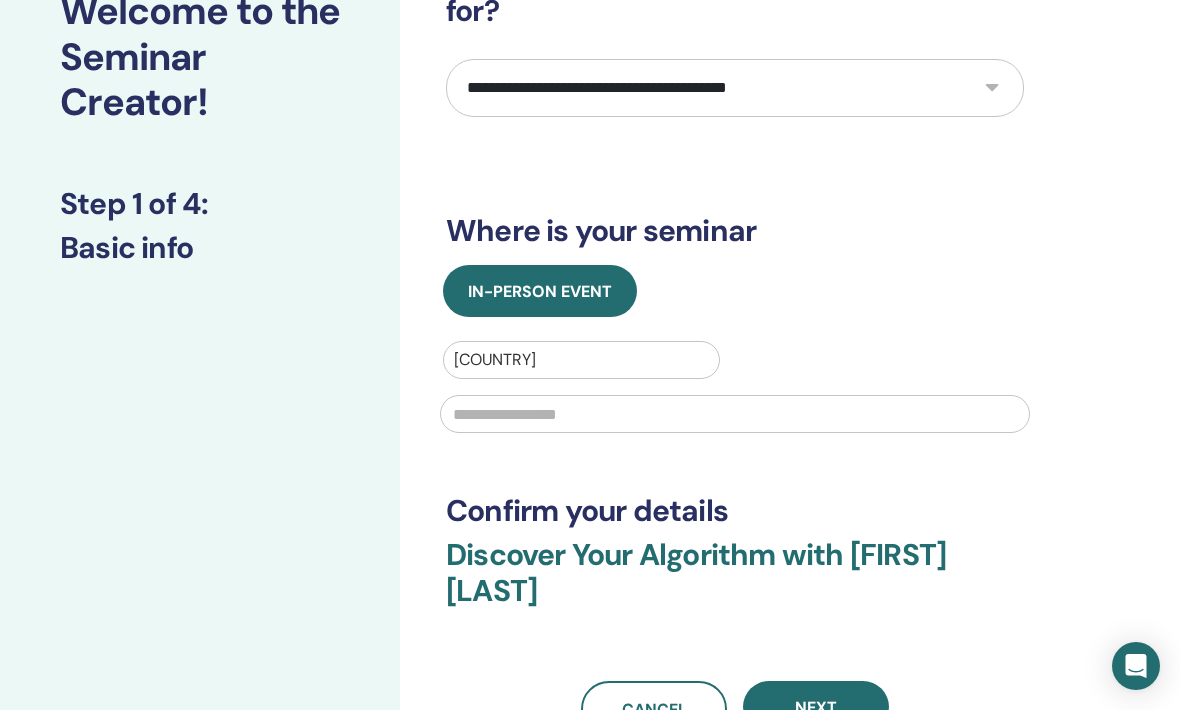 click on "Next" at bounding box center [816, 707] 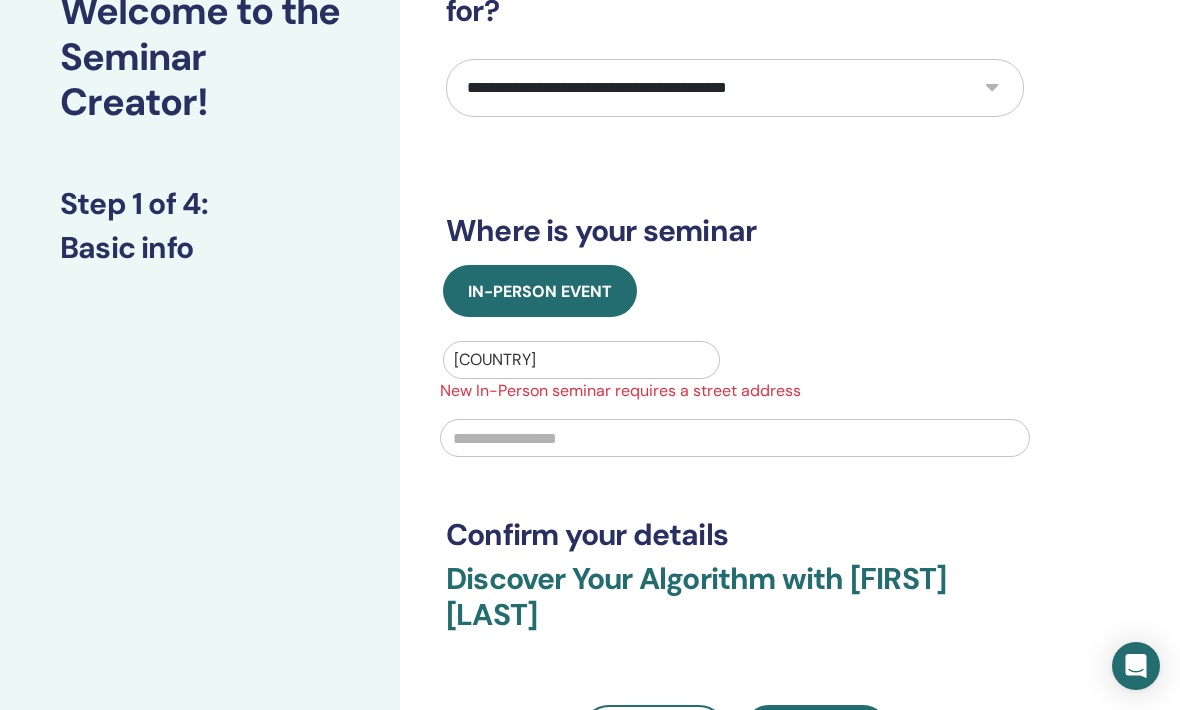 click at bounding box center [735, 438] 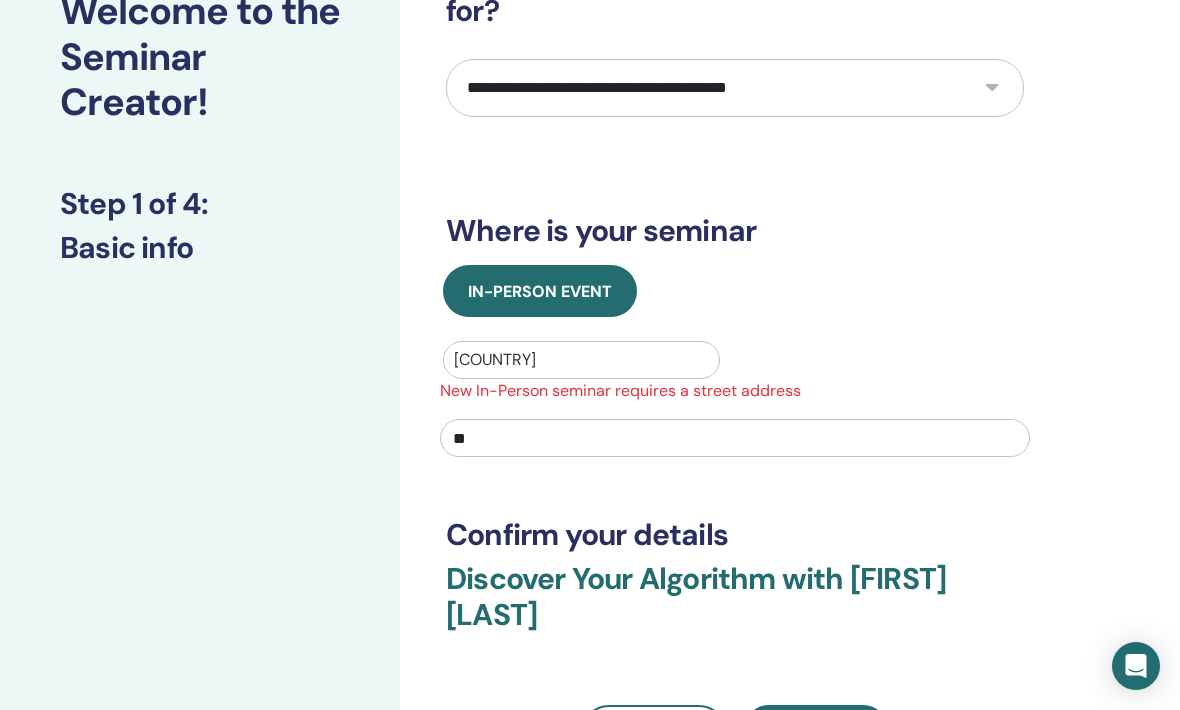 type on "***" 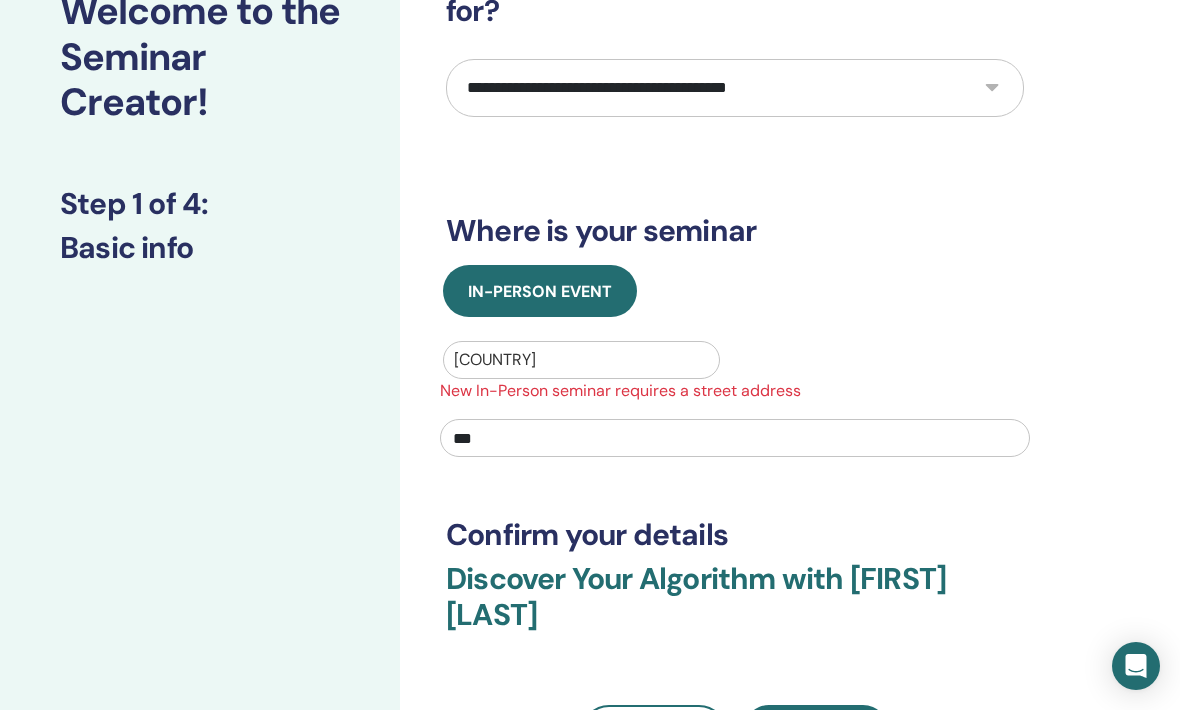 click on "Next" at bounding box center [816, 731] 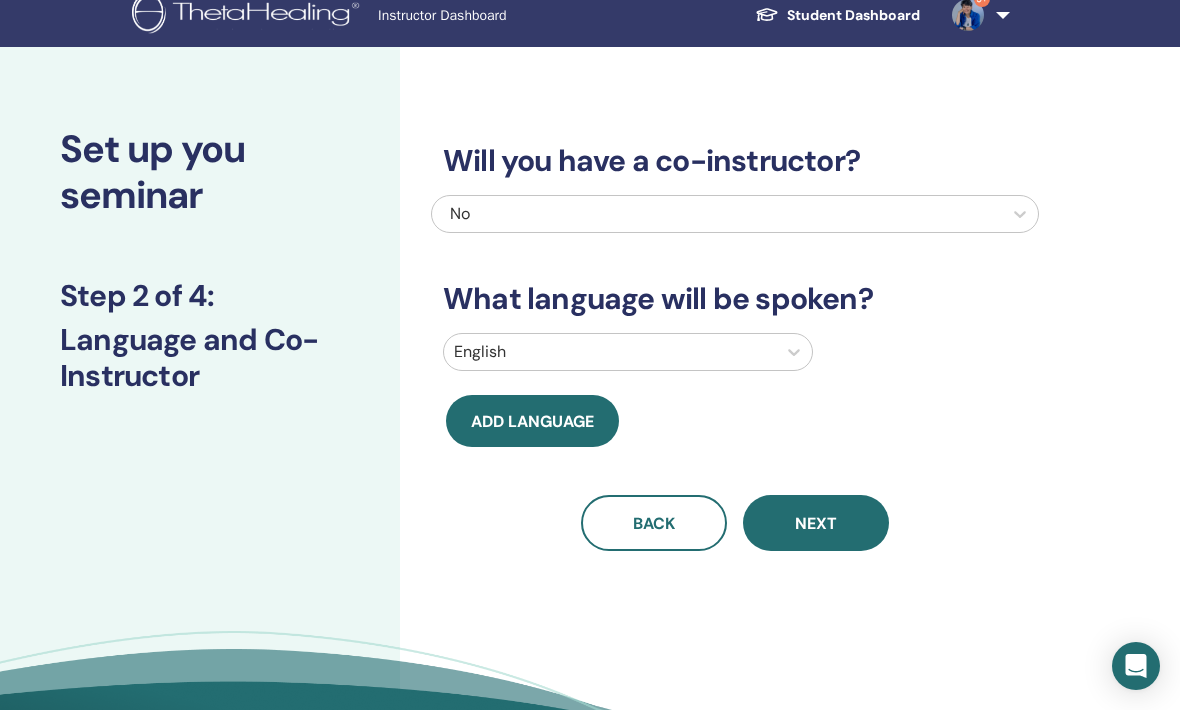 scroll, scrollTop: 0, scrollLeft: 0, axis: both 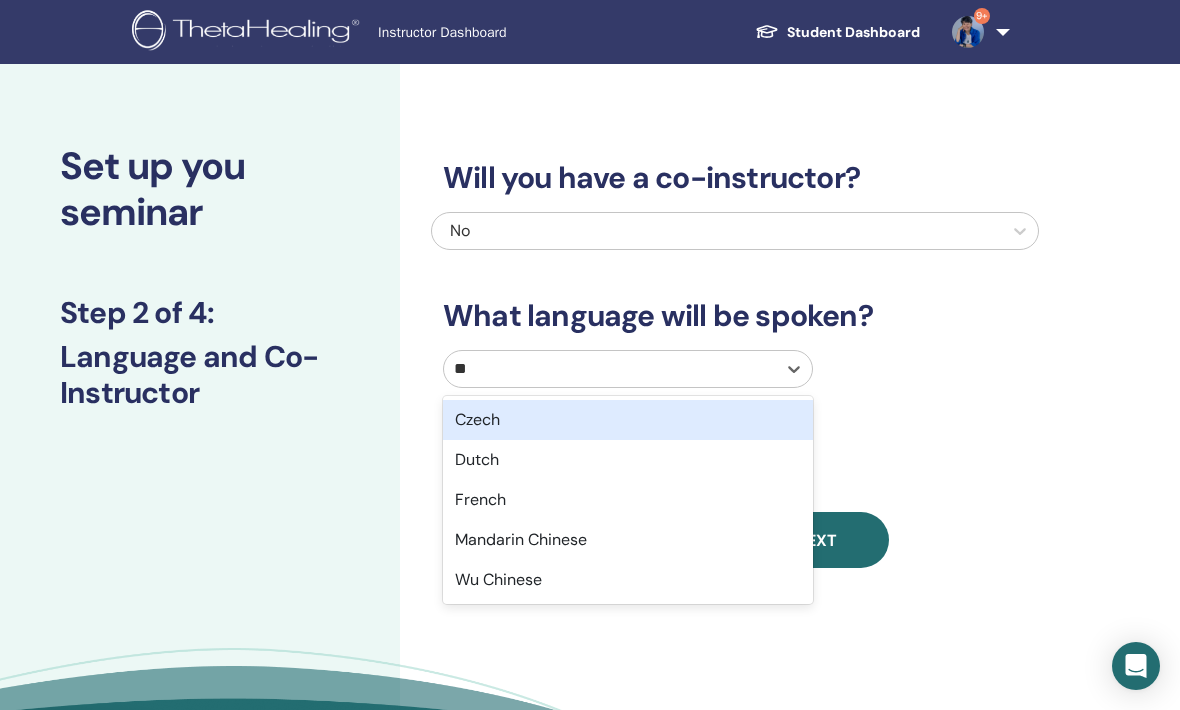 type on "***" 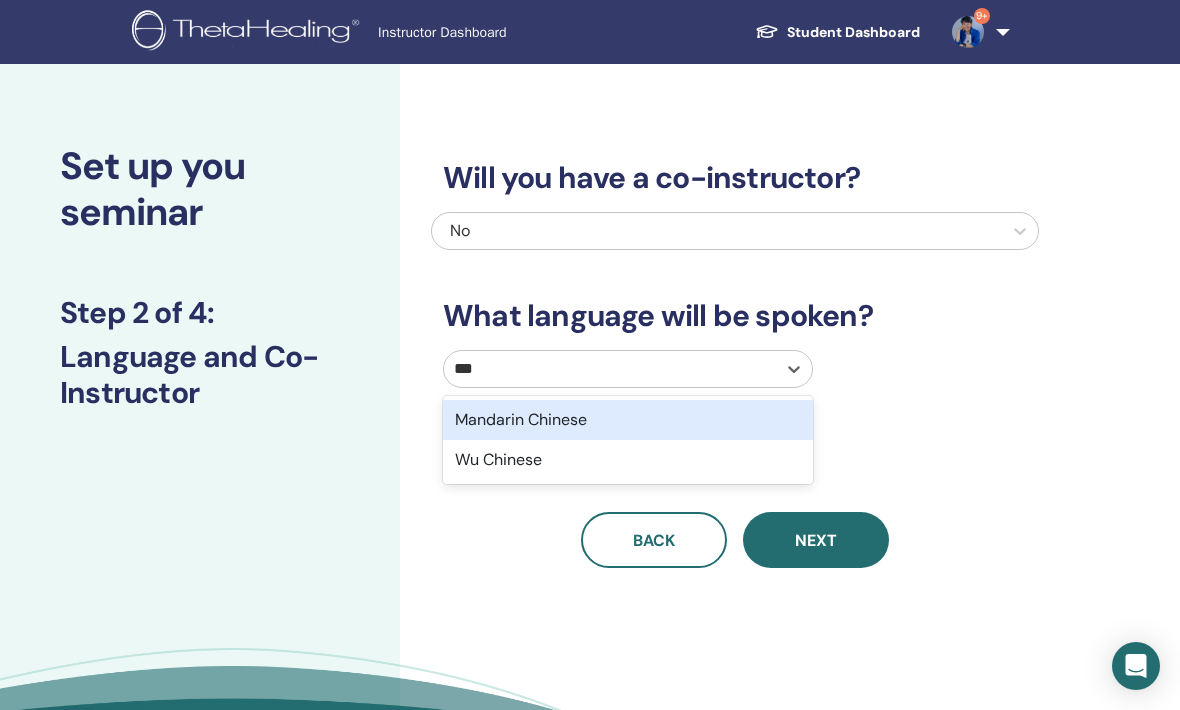 click on "Mandarin Chinese" at bounding box center [628, 420] 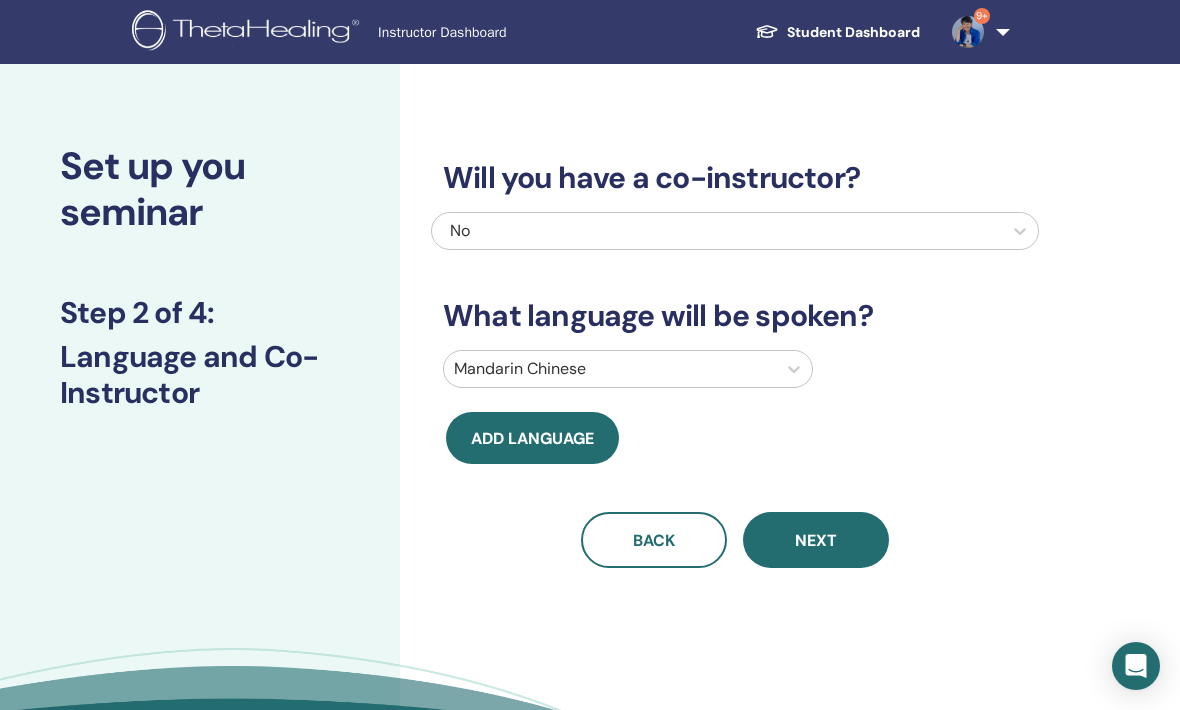 click on "Next" at bounding box center (816, 540) 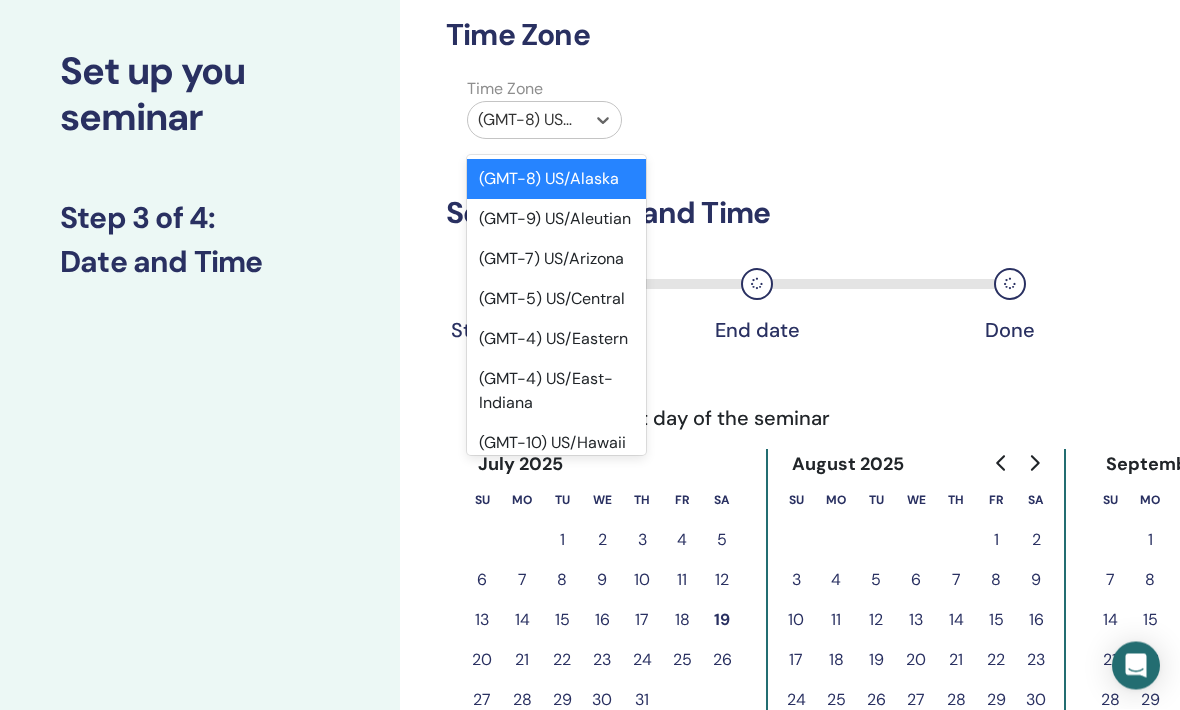 scroll, scrollTop: 95, scrollLeft: 0, axis: vertical 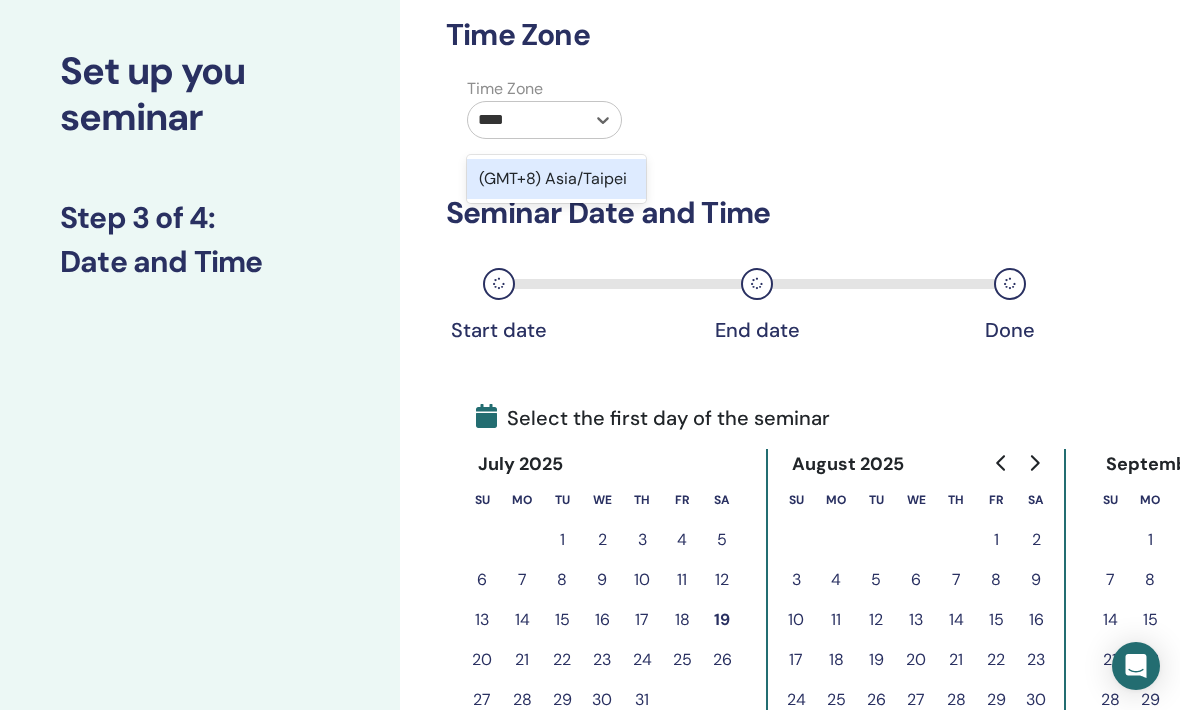 click on "(GMT+8) Asia/Taipei" at bounding box center (556, 179) 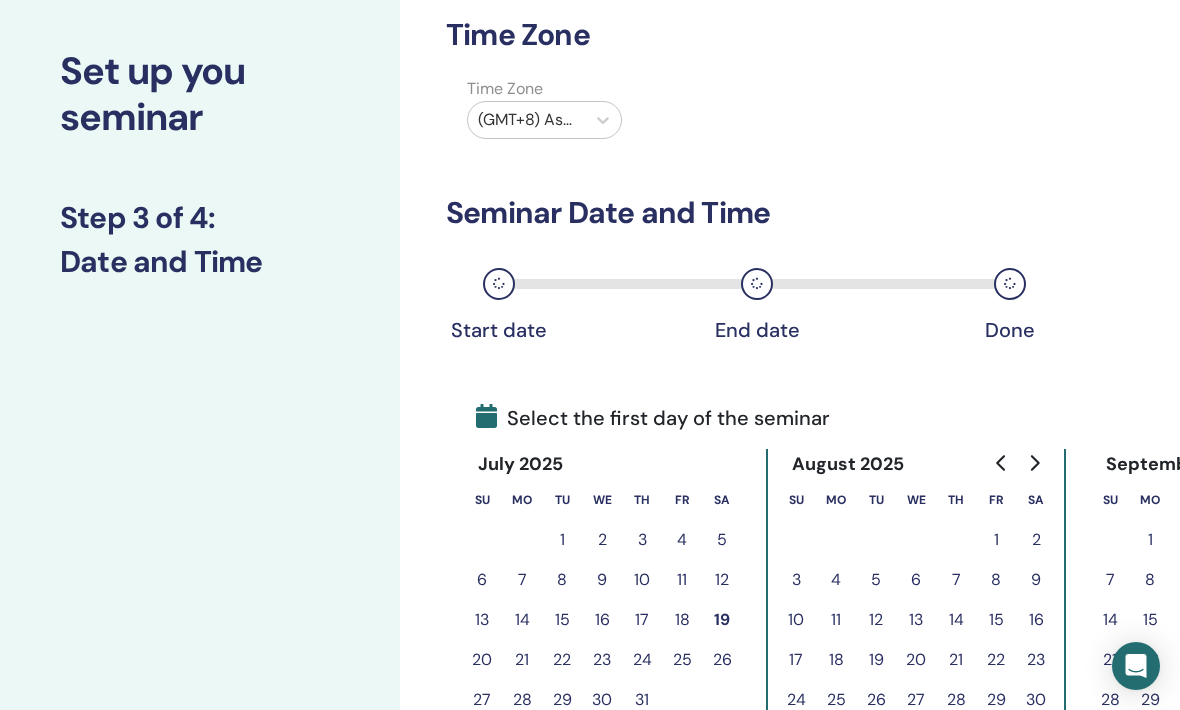 type 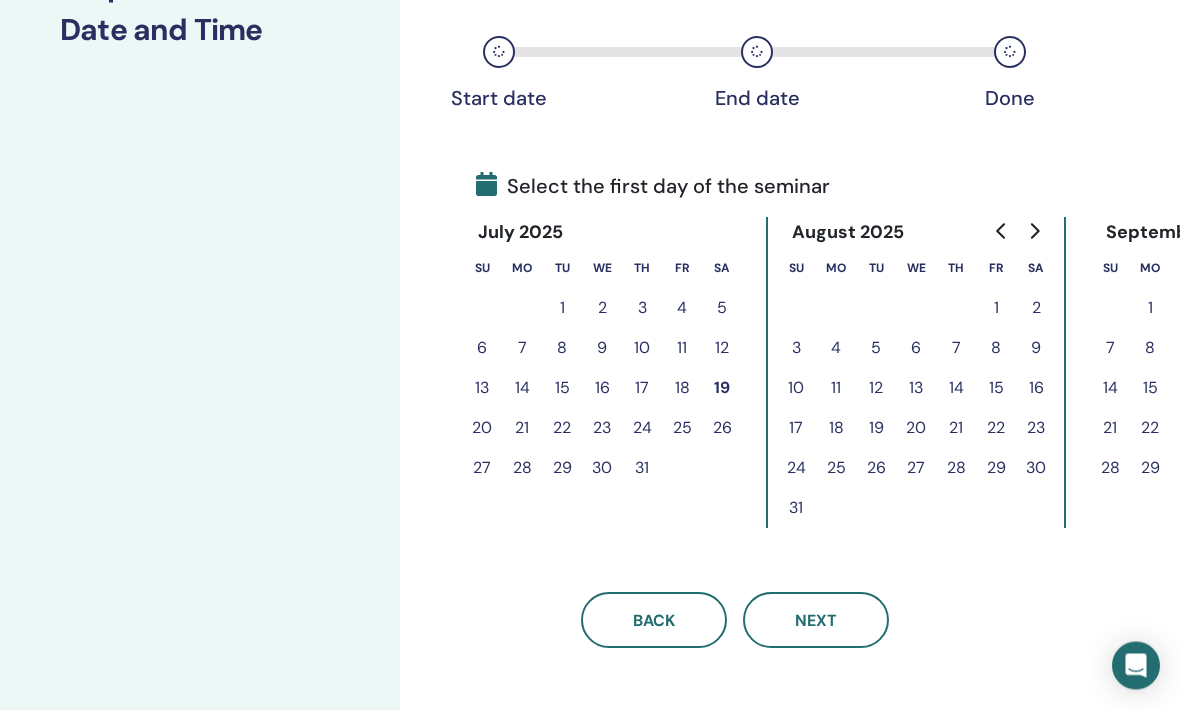 scroll, scrollTop: 327, scrollLeft: 0, axis: vertical 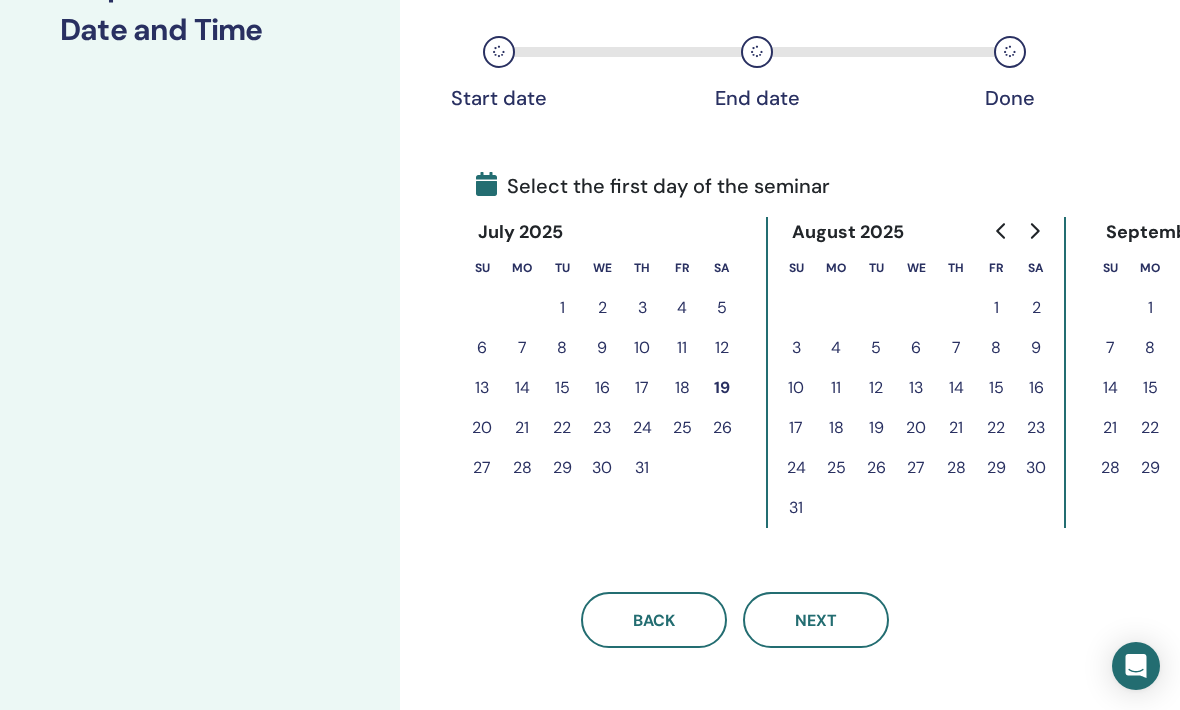 click on "20" at bounding box center (482, 428) 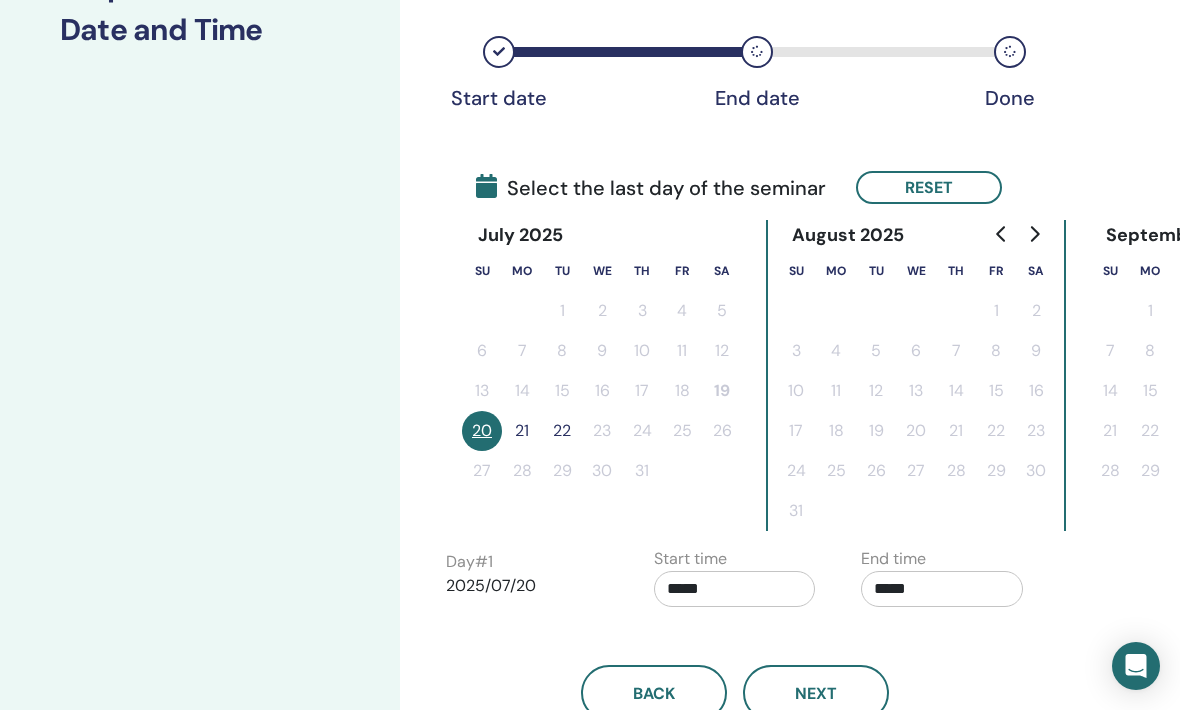 click on "*****" at bounding box center (735, 589) 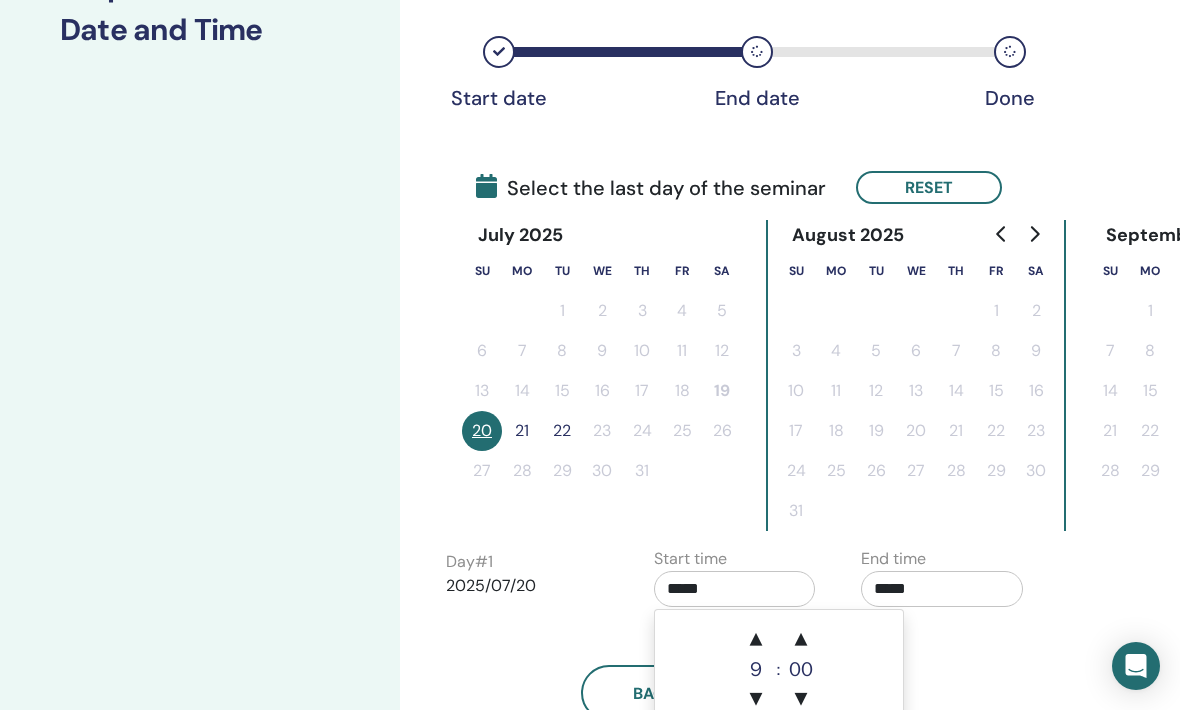 click on "▲" at bounding box center (756, 640) 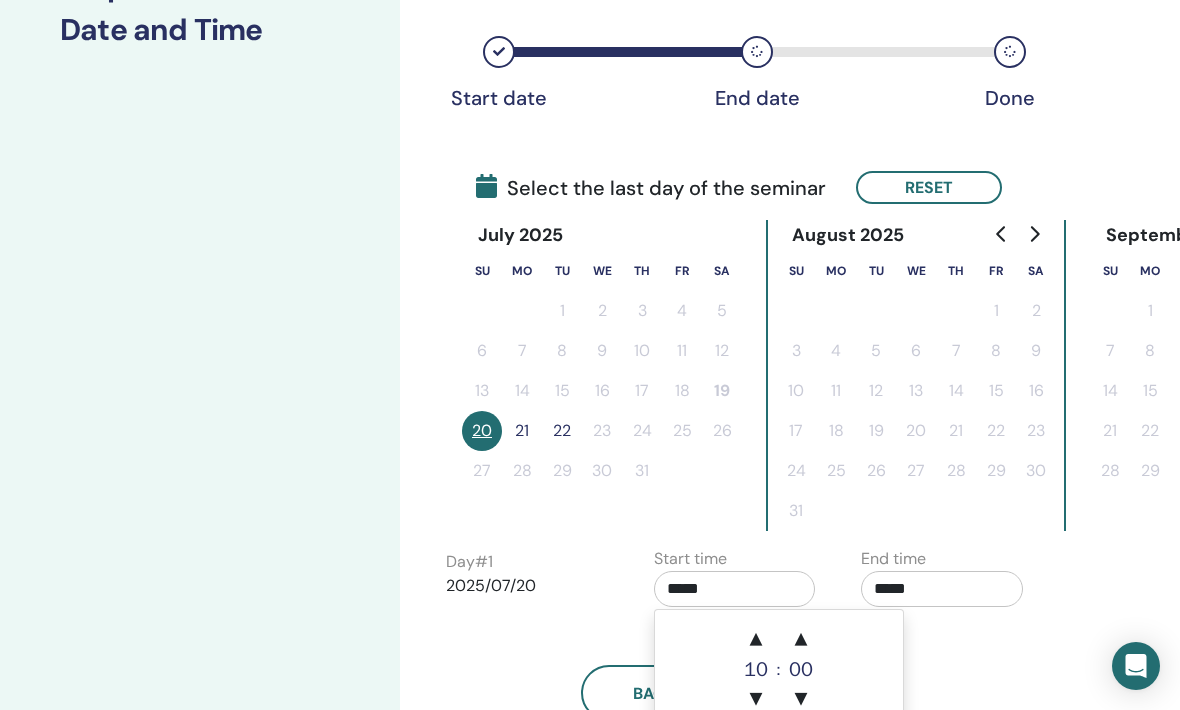 click on "*****" at bounding box center (942, 589) 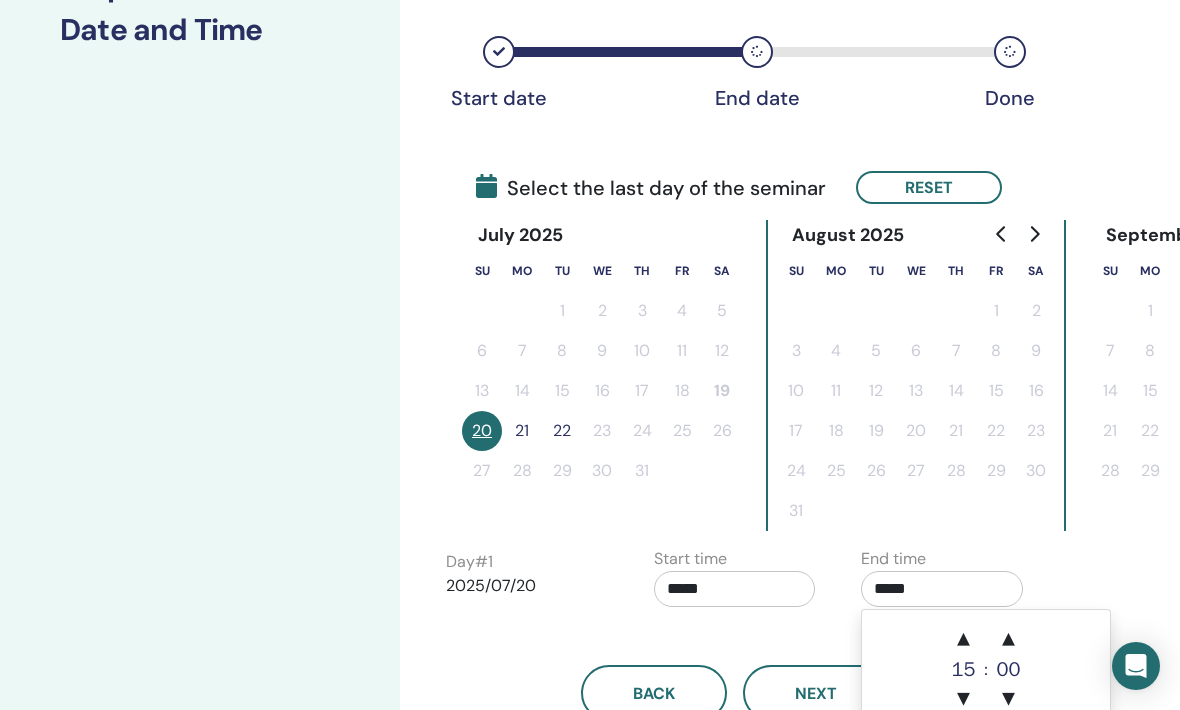 click on "▼" at bounding box center (964, 700) 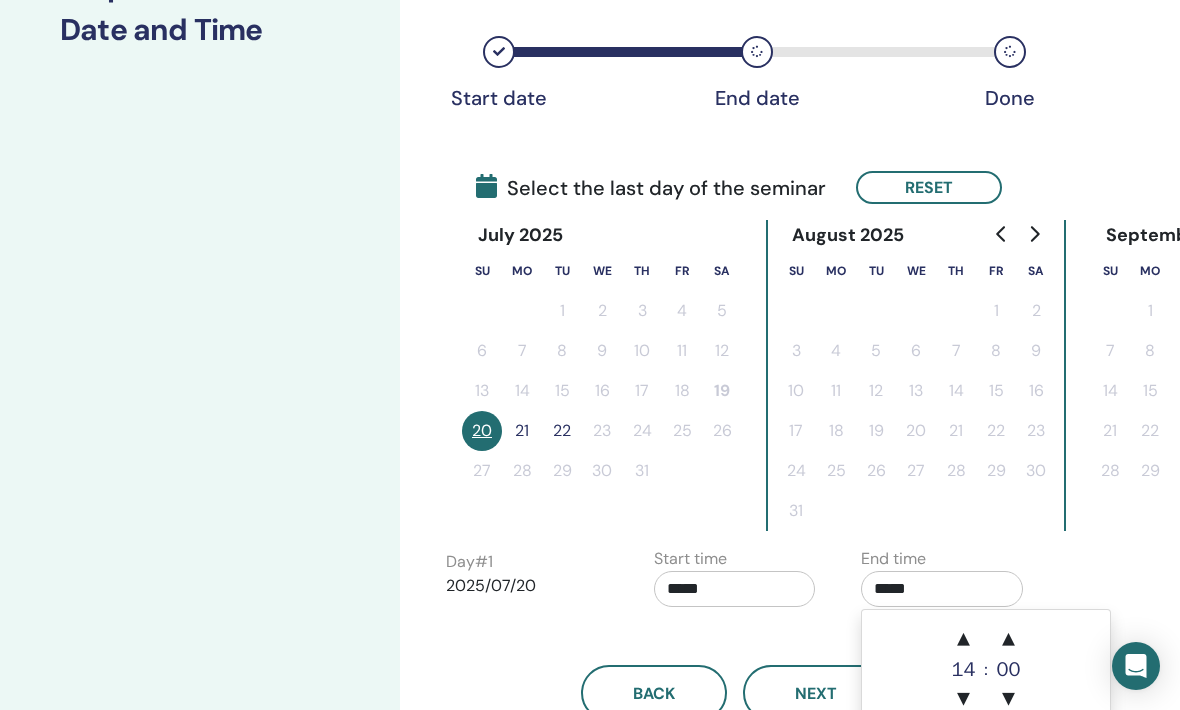 click on "▲" at bounding box center [964, 640] 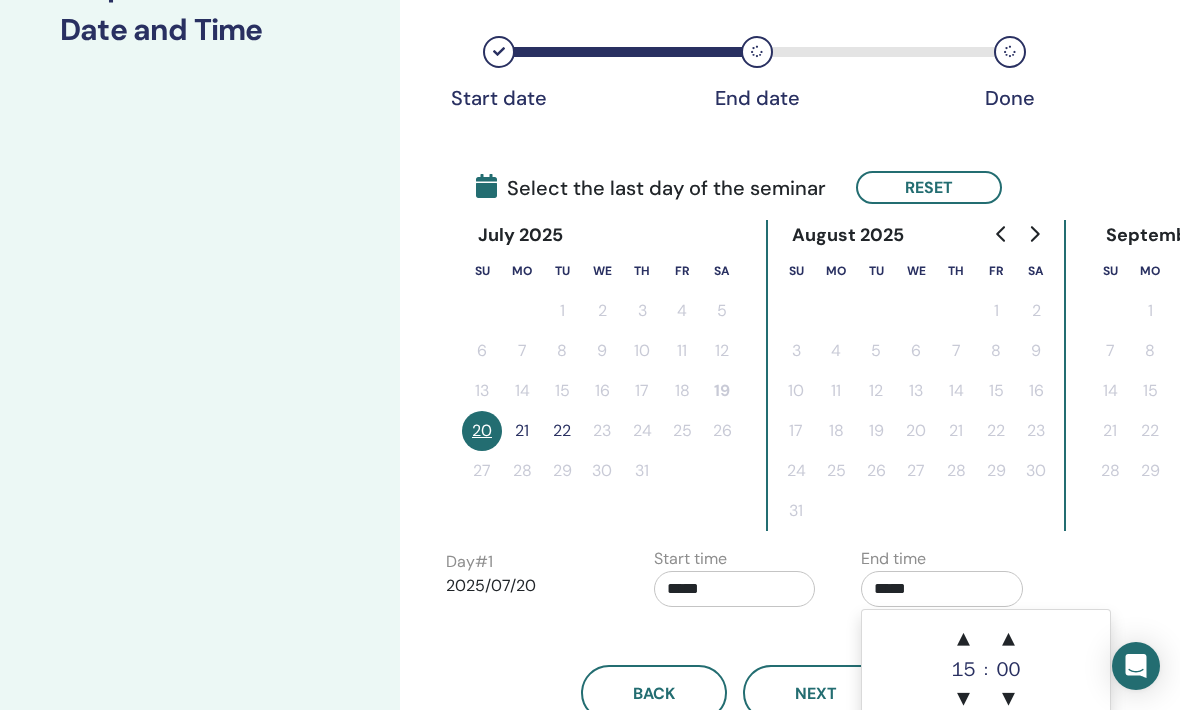 click on "▲" at bounding box center (964, 640) 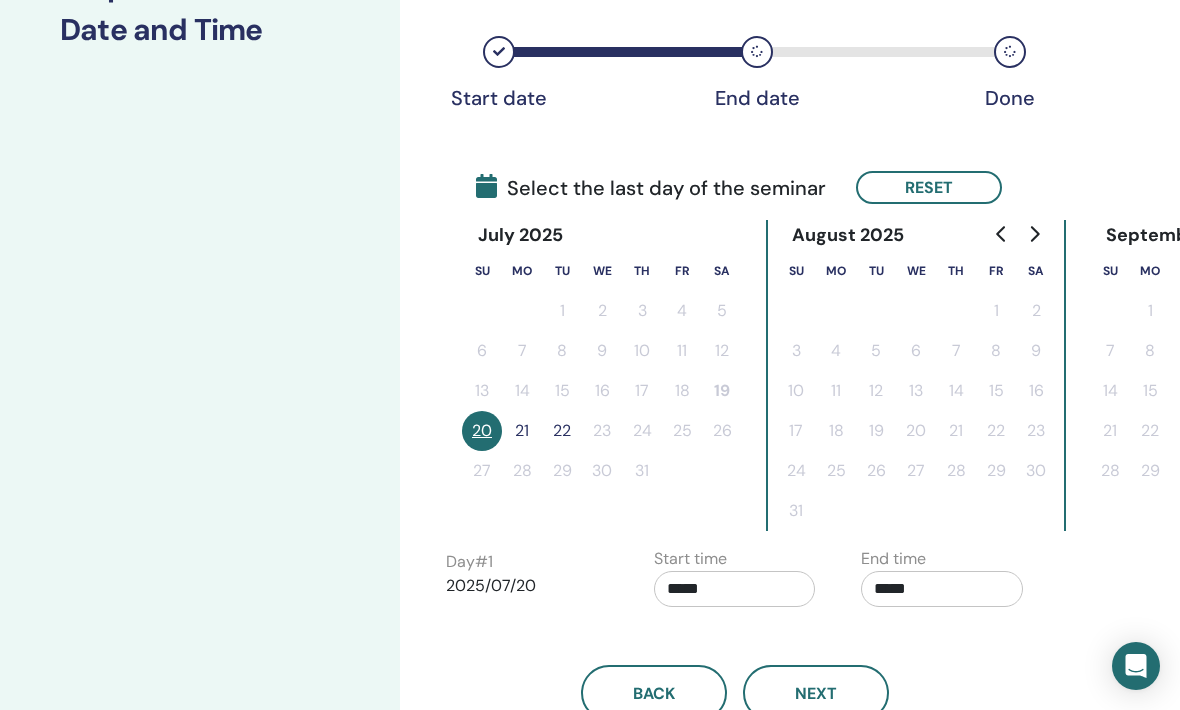 click on "Back Next" at bounding box center [735, 669] 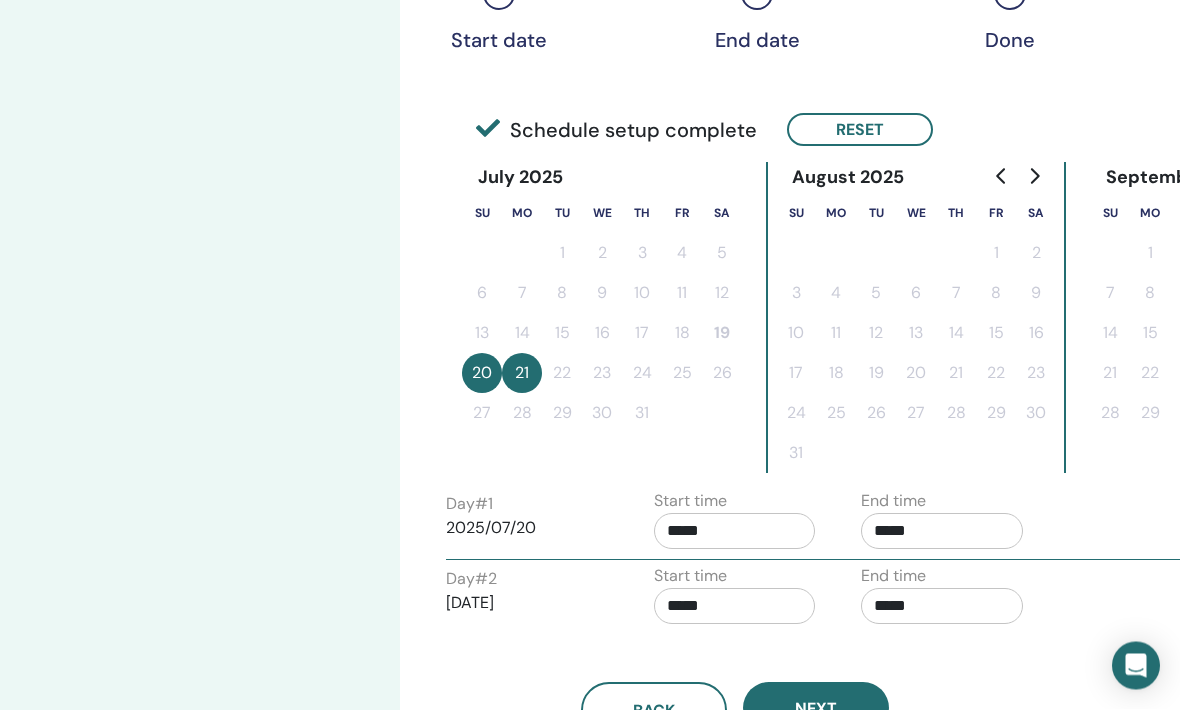 click on "Next" at bounding box center [816, 709] 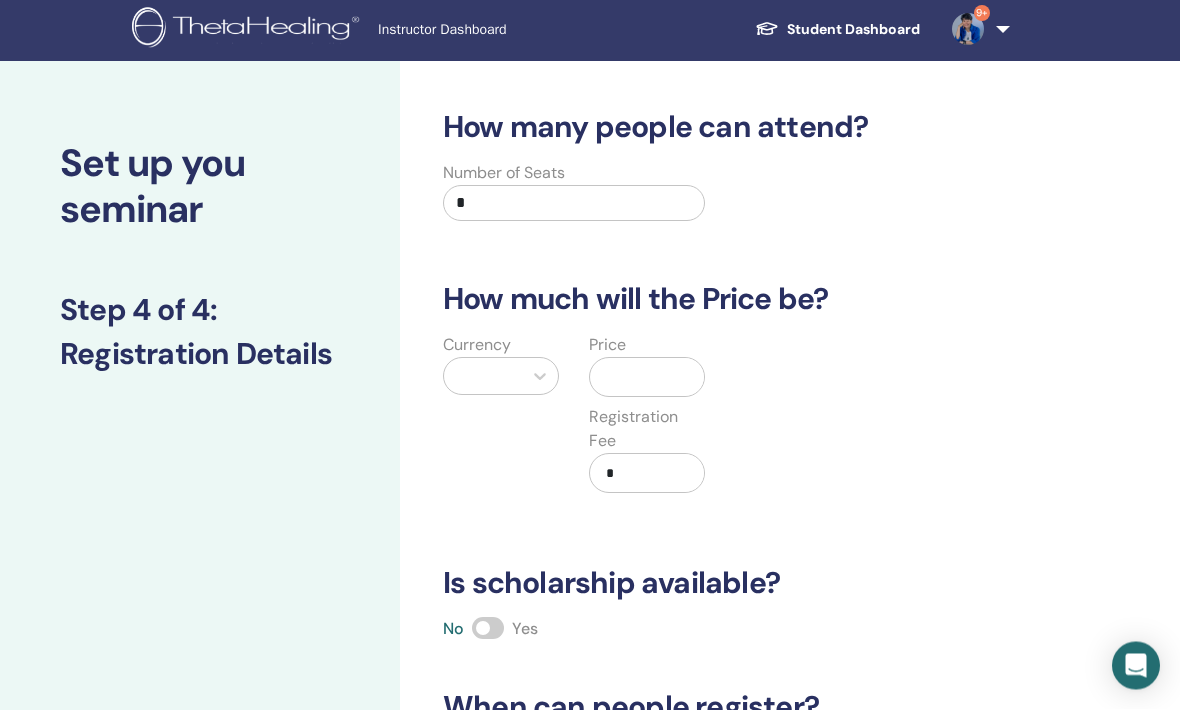 scroll, scrollTop: 0, scrollLeft: 0, axis: both 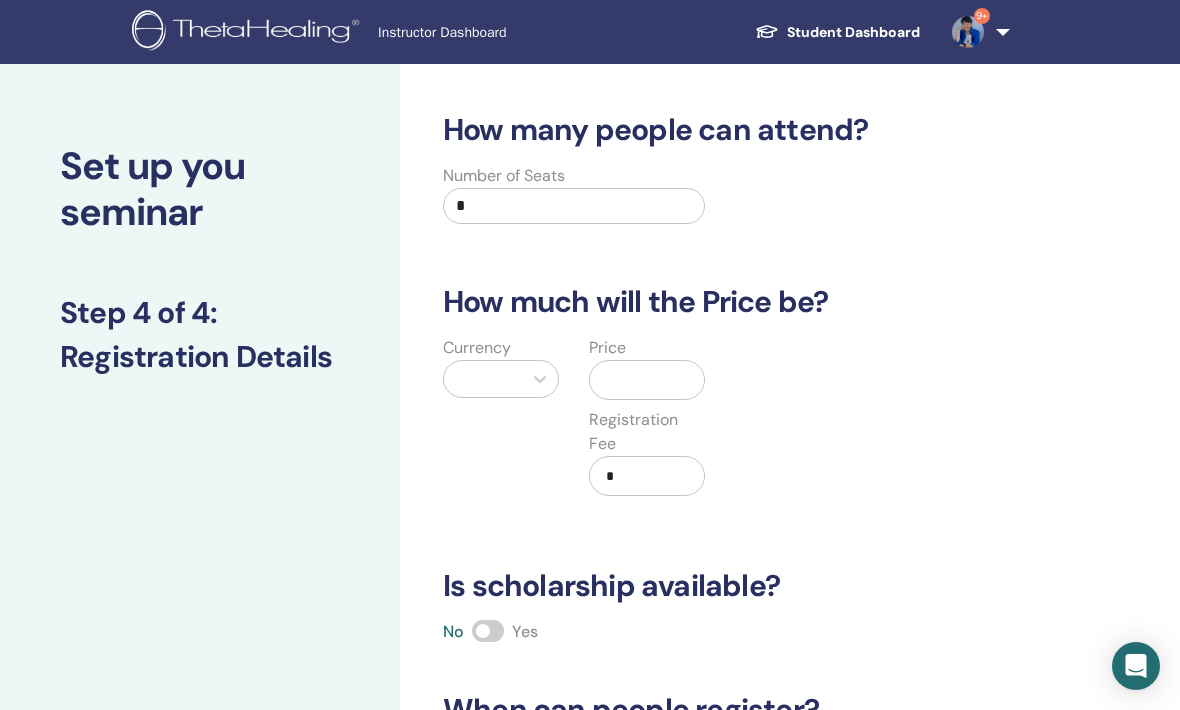 click on "*" at bounding box center [574, 206] 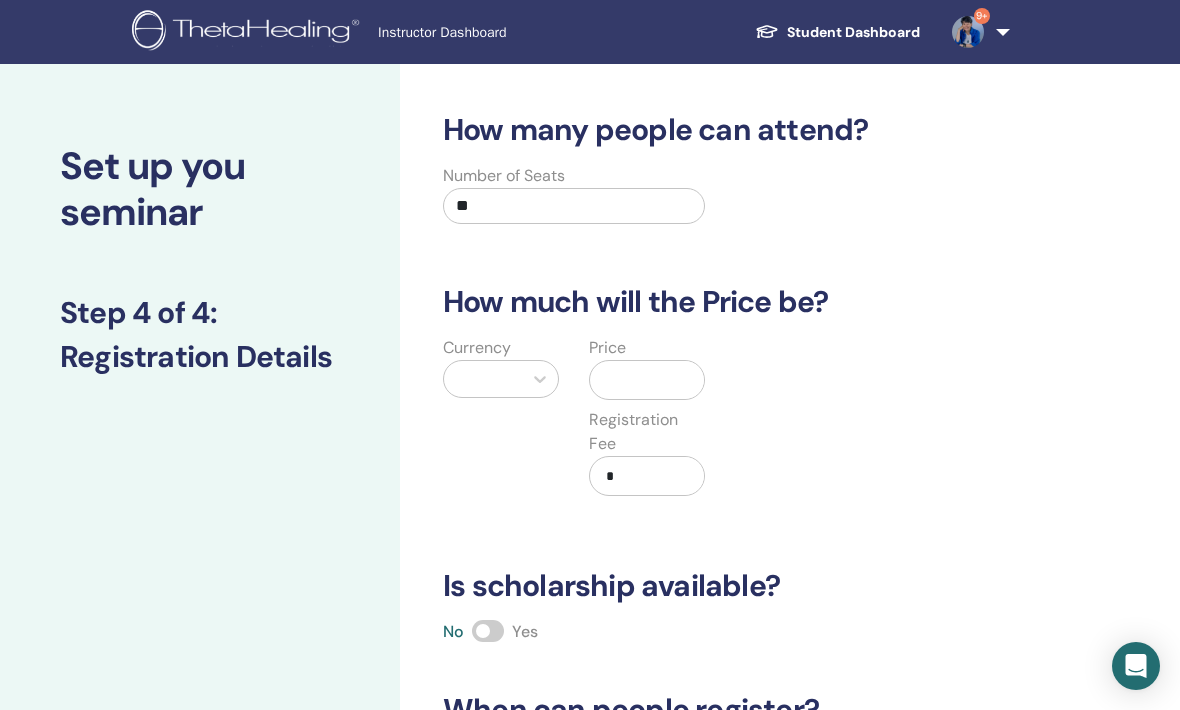 type on "**" 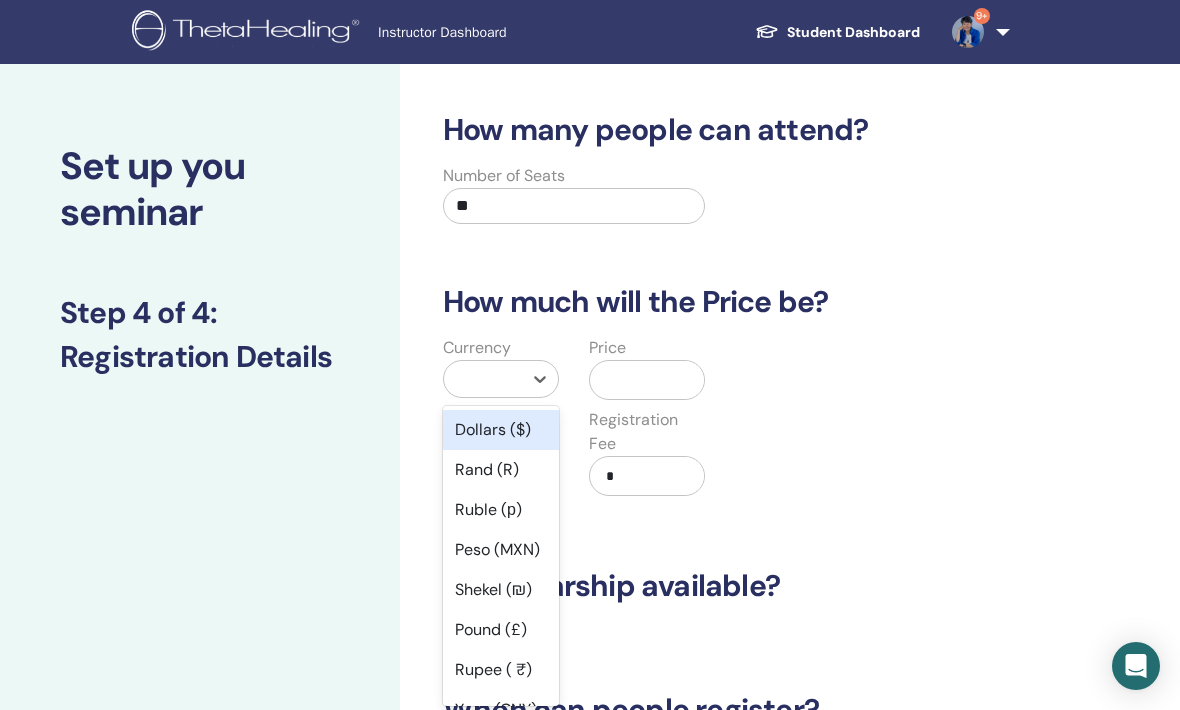 type on "*" 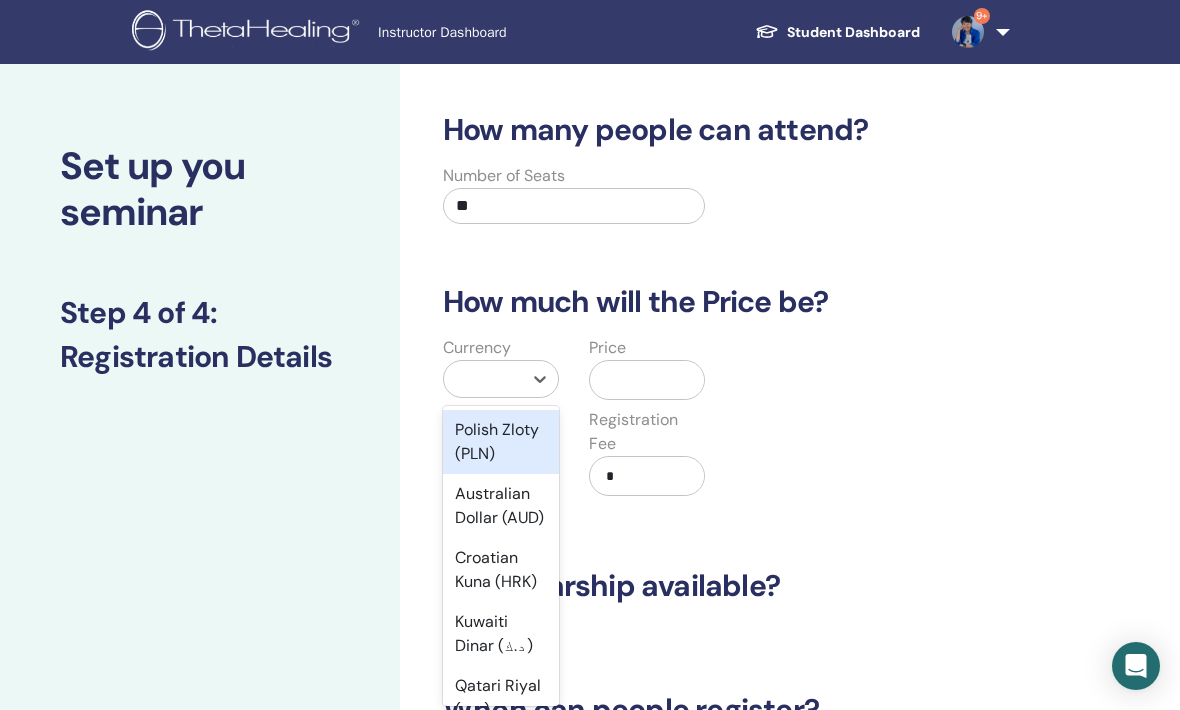 type on "*" 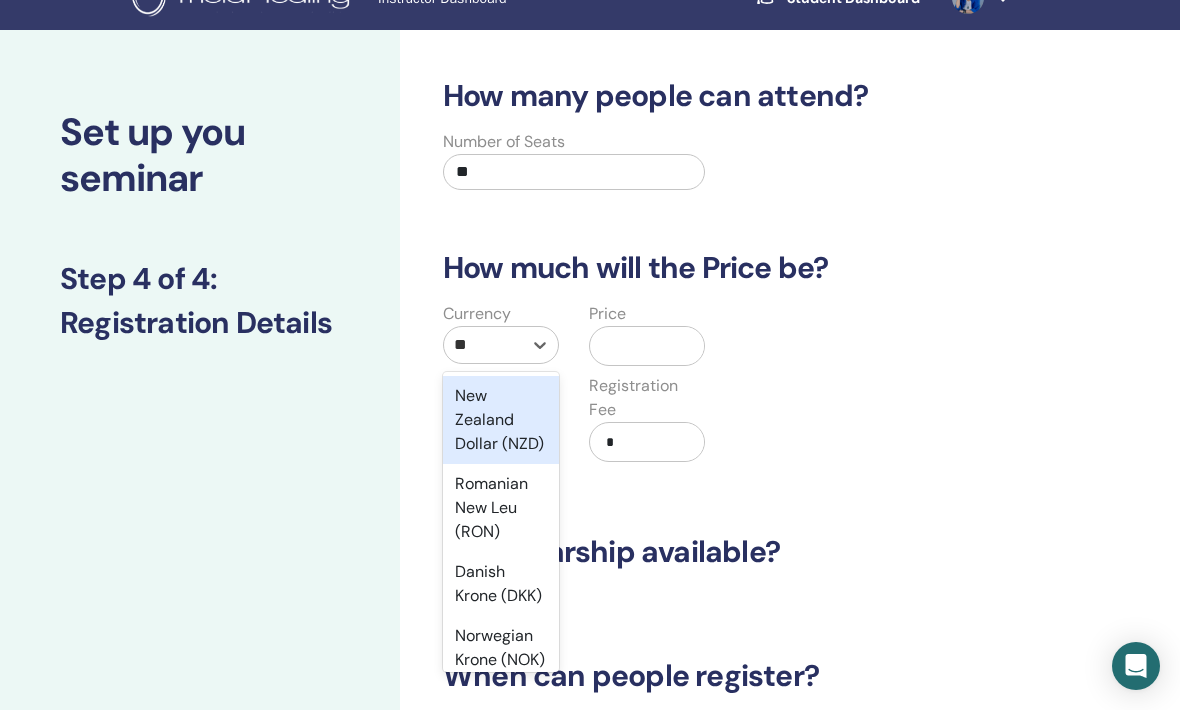 scroll, scrollTop: 35, scrollLeft: 0, axis: vertical 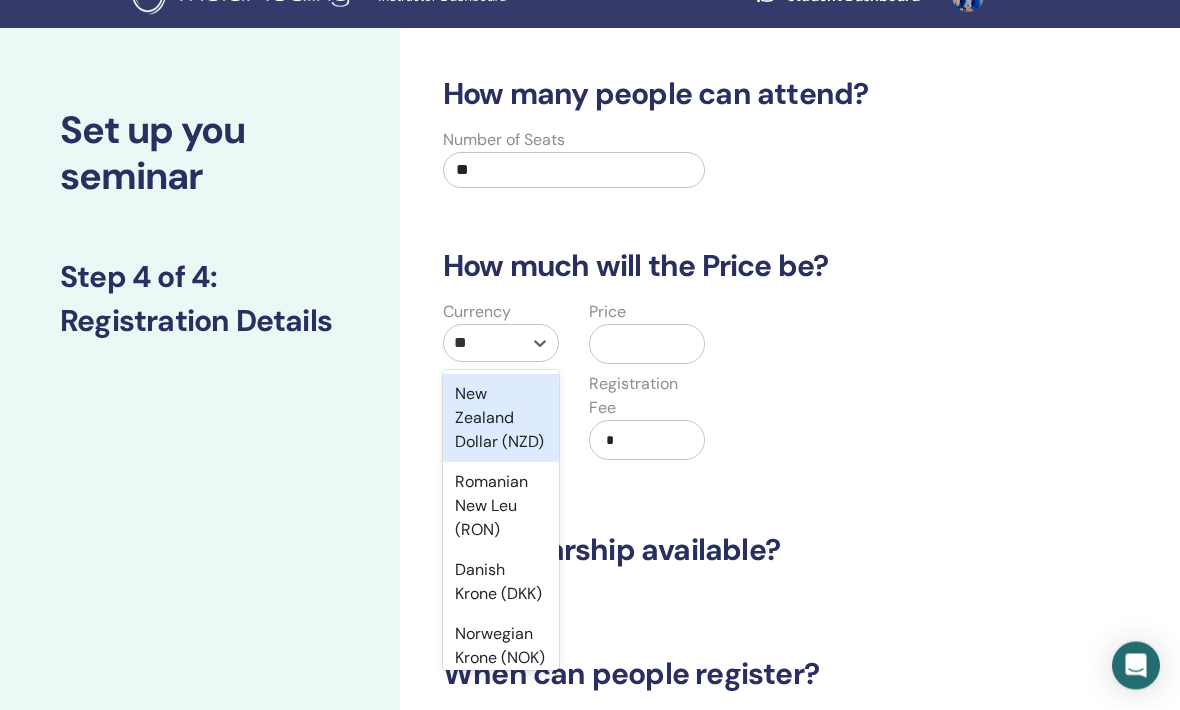 type on "*" 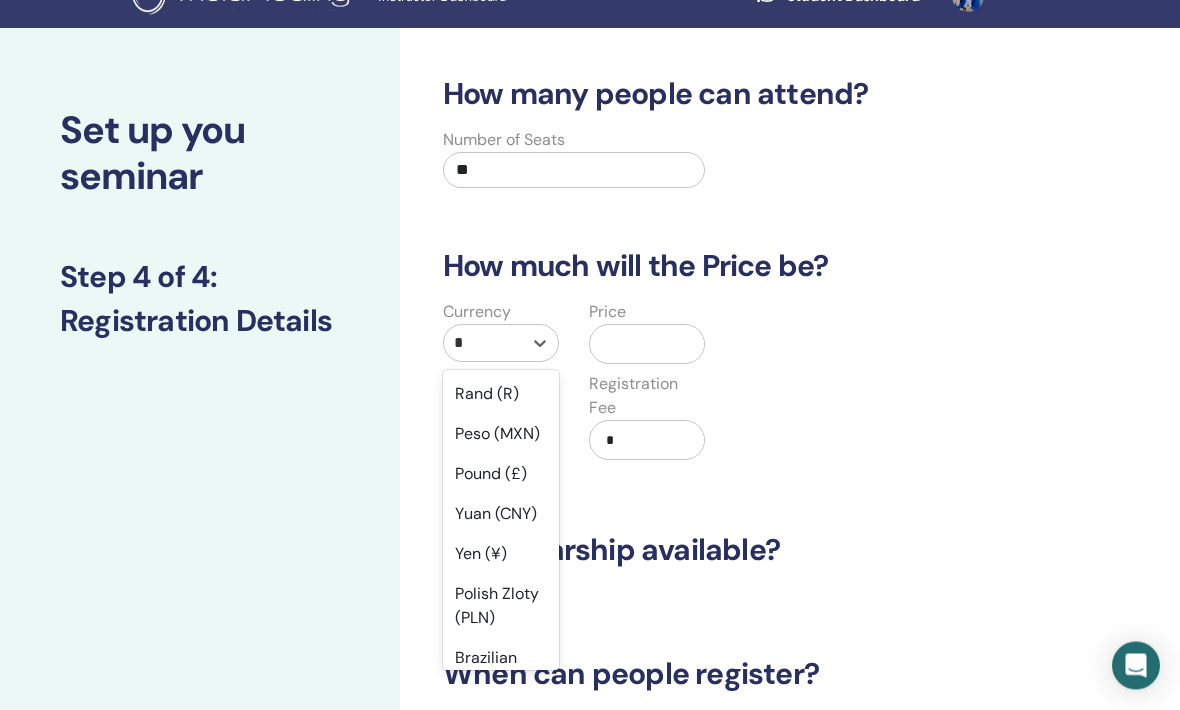 scroll, scrollTop: 36, scrollLeft: 0, axis: vertical 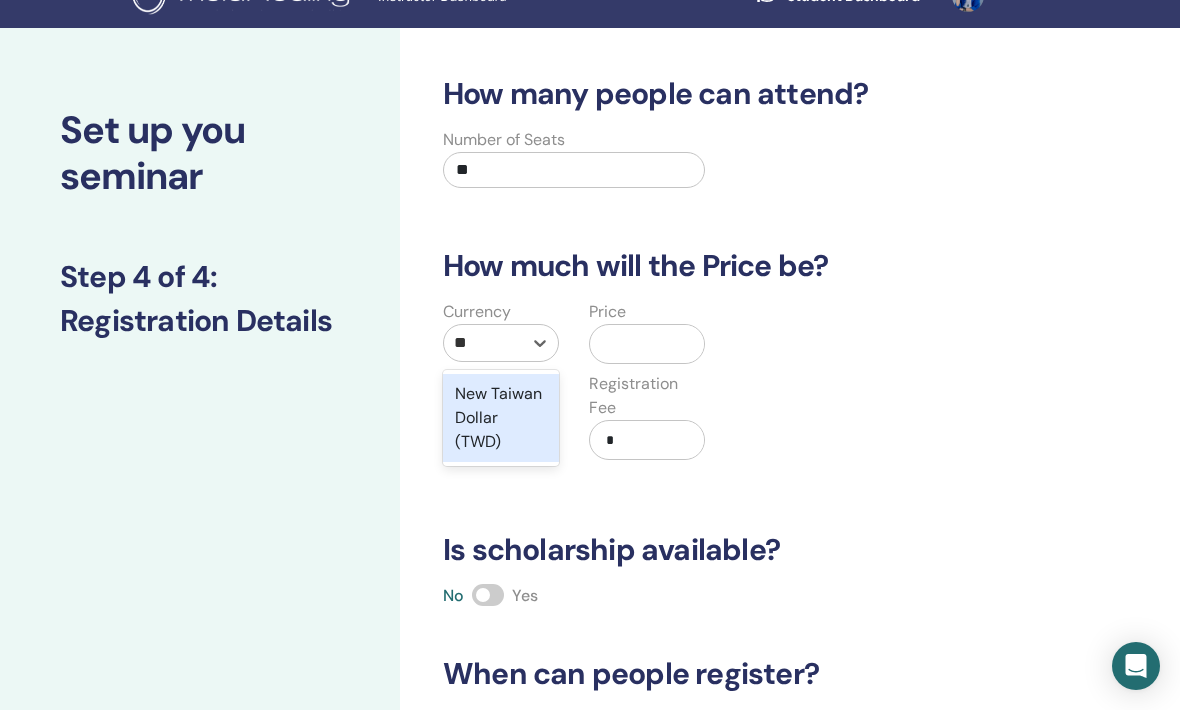 click on "New Taiwan Dollar (TWD)" at bounding box center (501, 418) 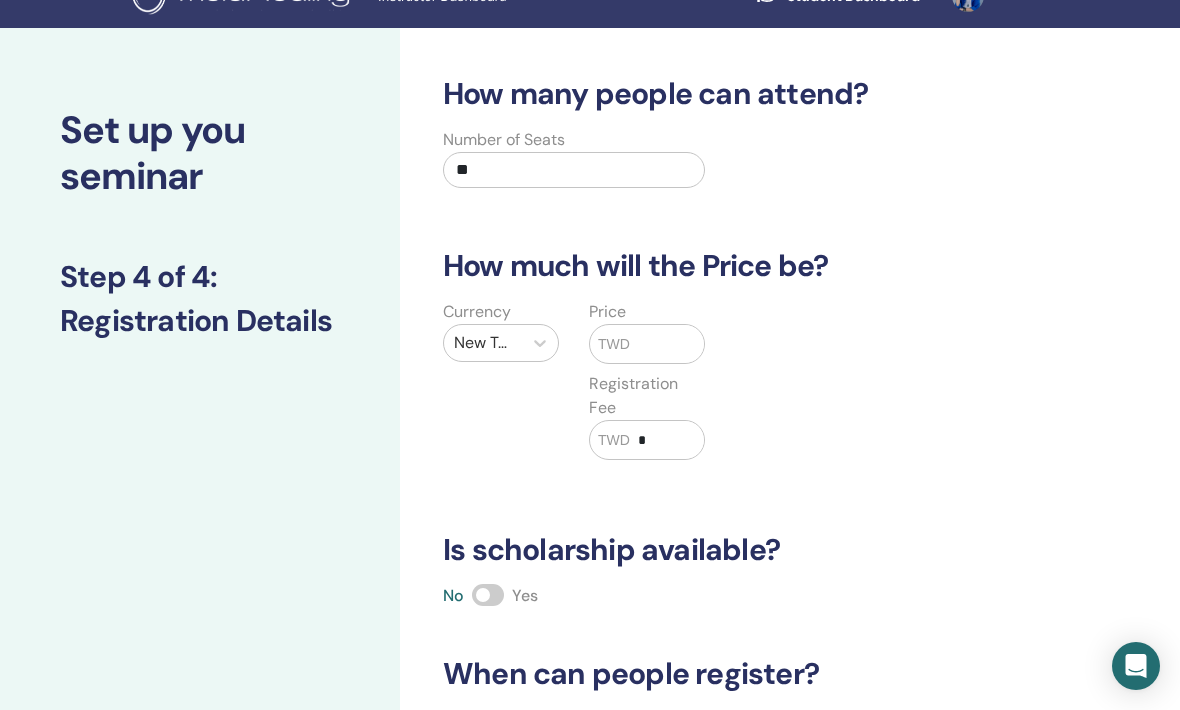 click at bounding box center [667, 344] 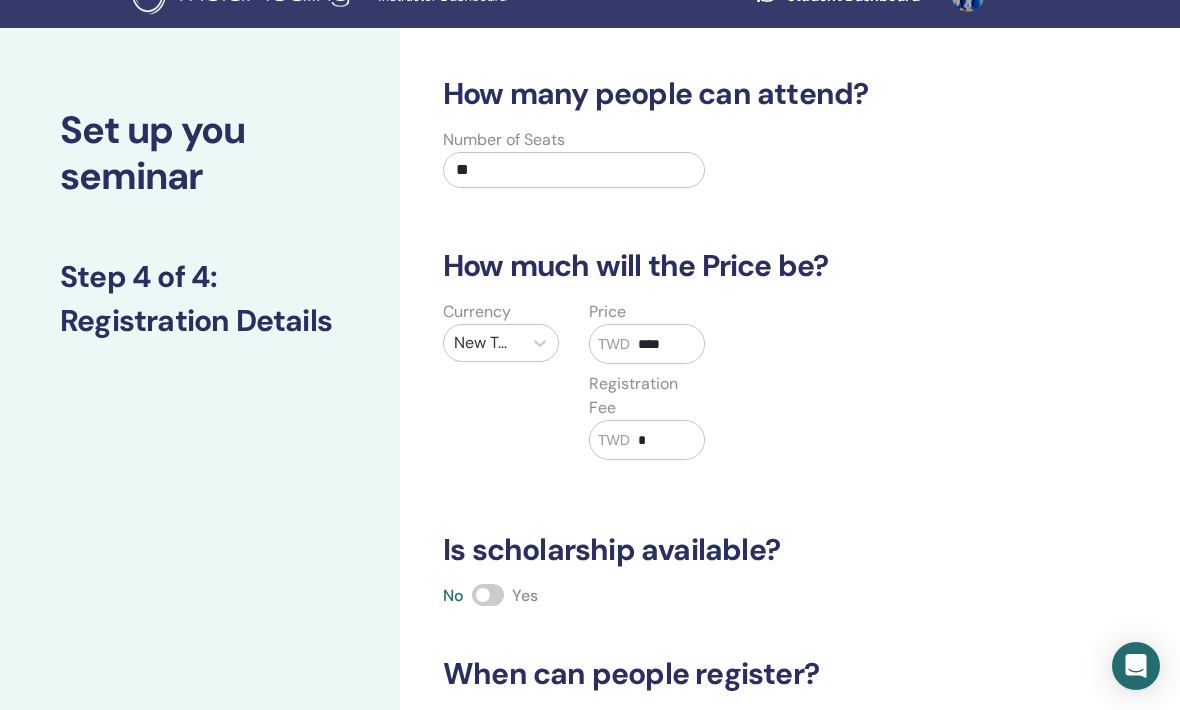 type on "****" 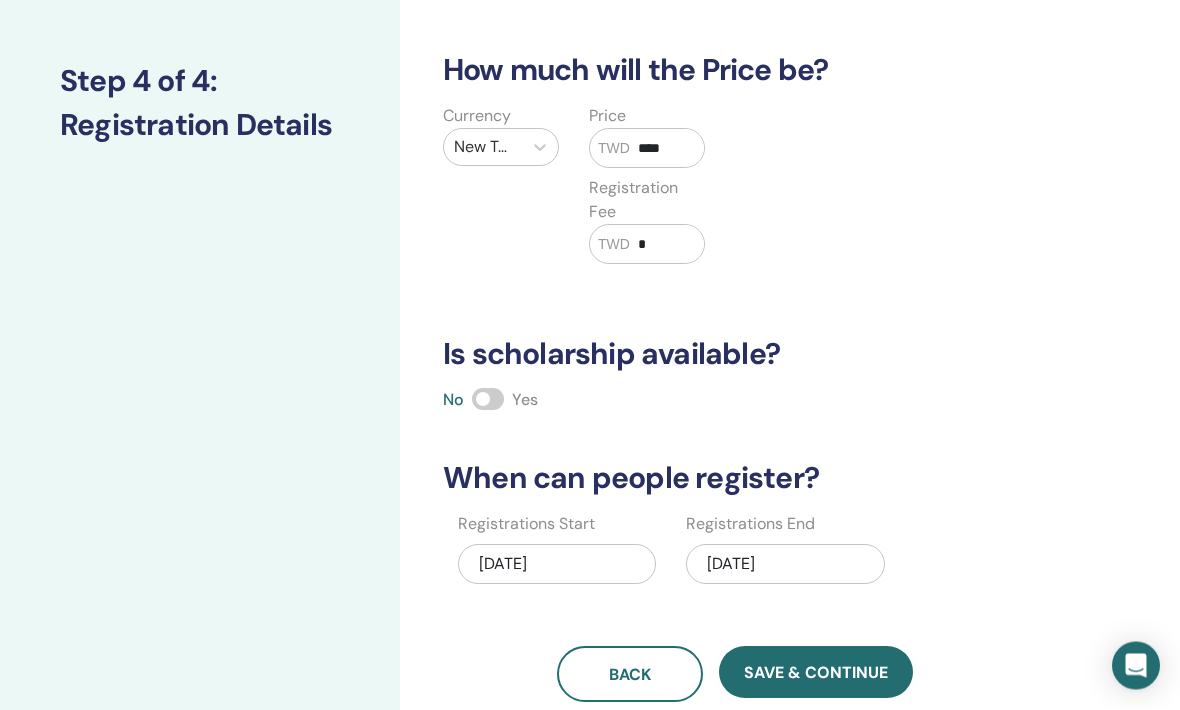 scroll, scrollTop: 226, scrollLeft: 0, axis: vertical 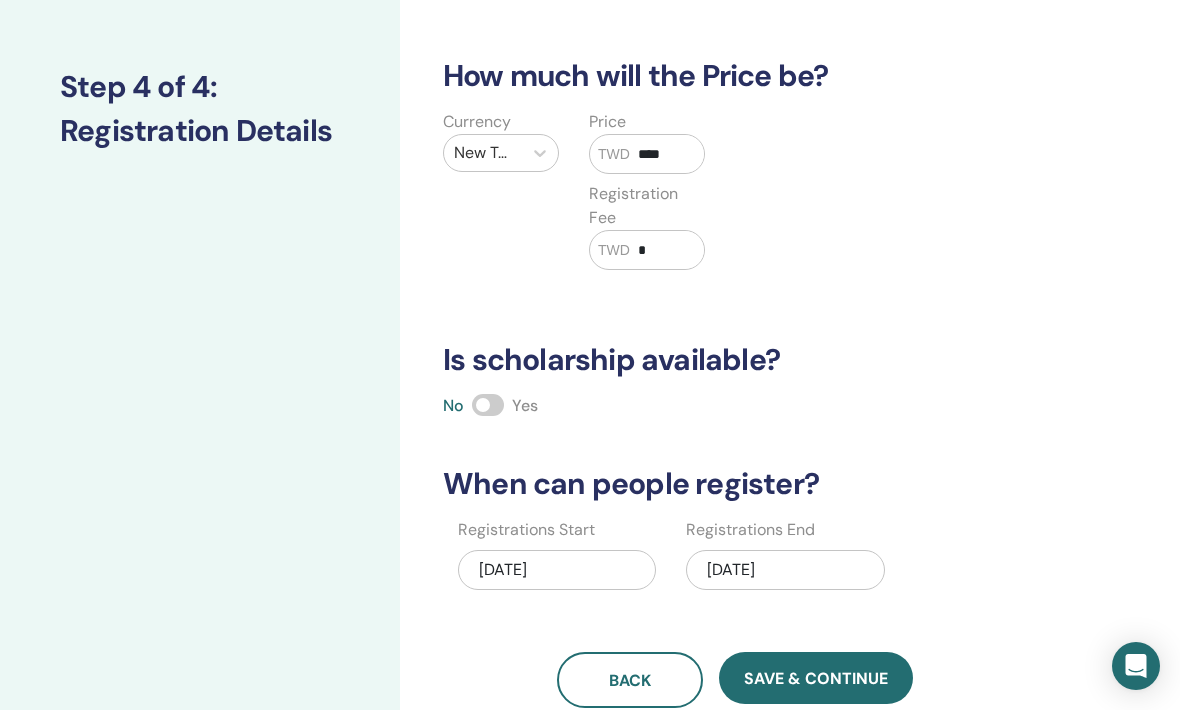 click on "Save & Continue" at bounding box center [816, 678] 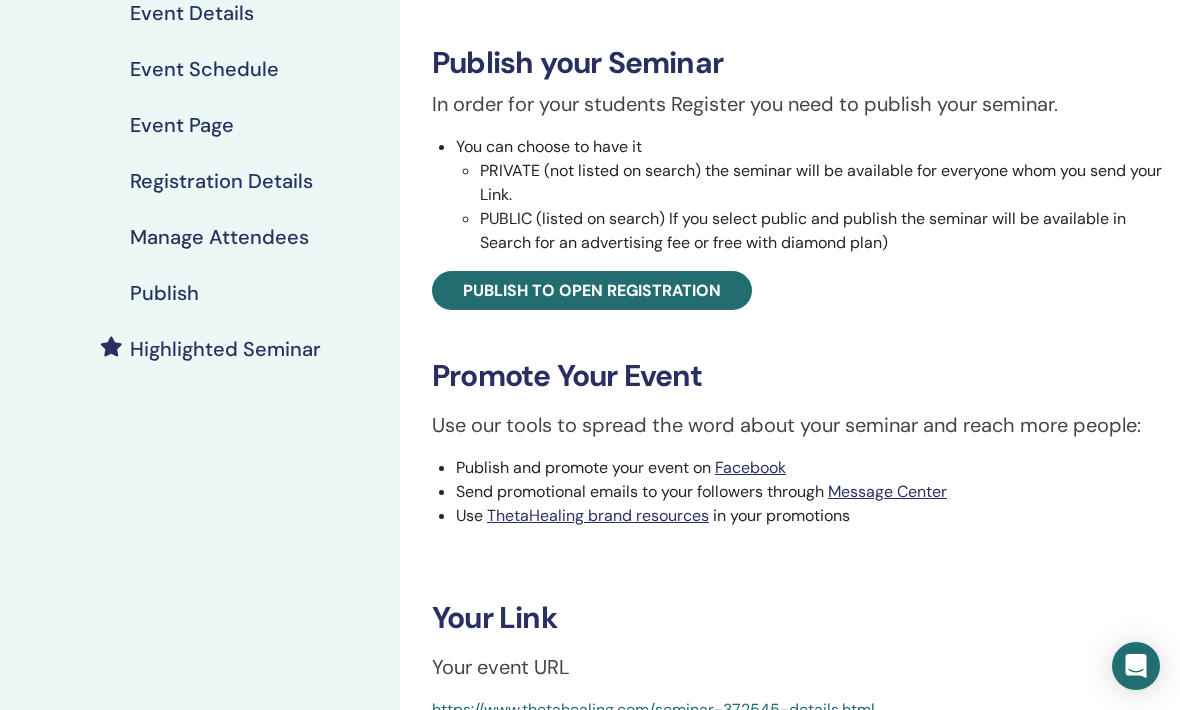 scroll, scrollTop: 290, scrollLeft: 0, axis: vertical 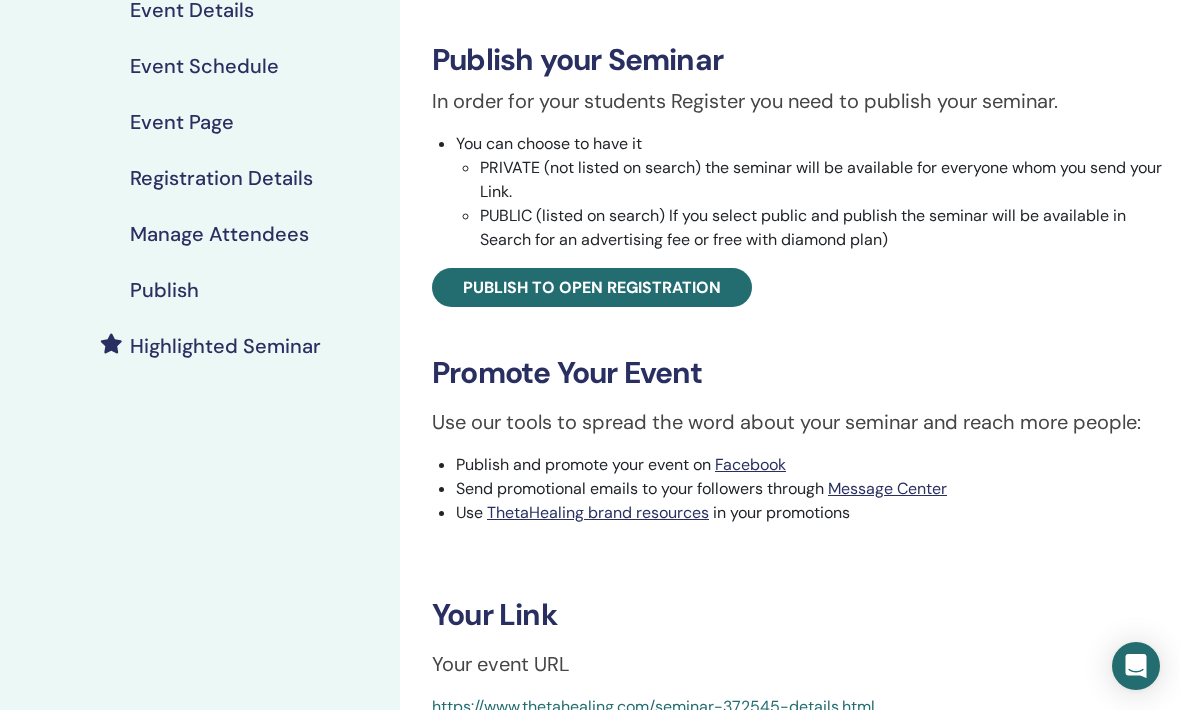 click on "Publish to open registration" at bounding box center [592, 287] 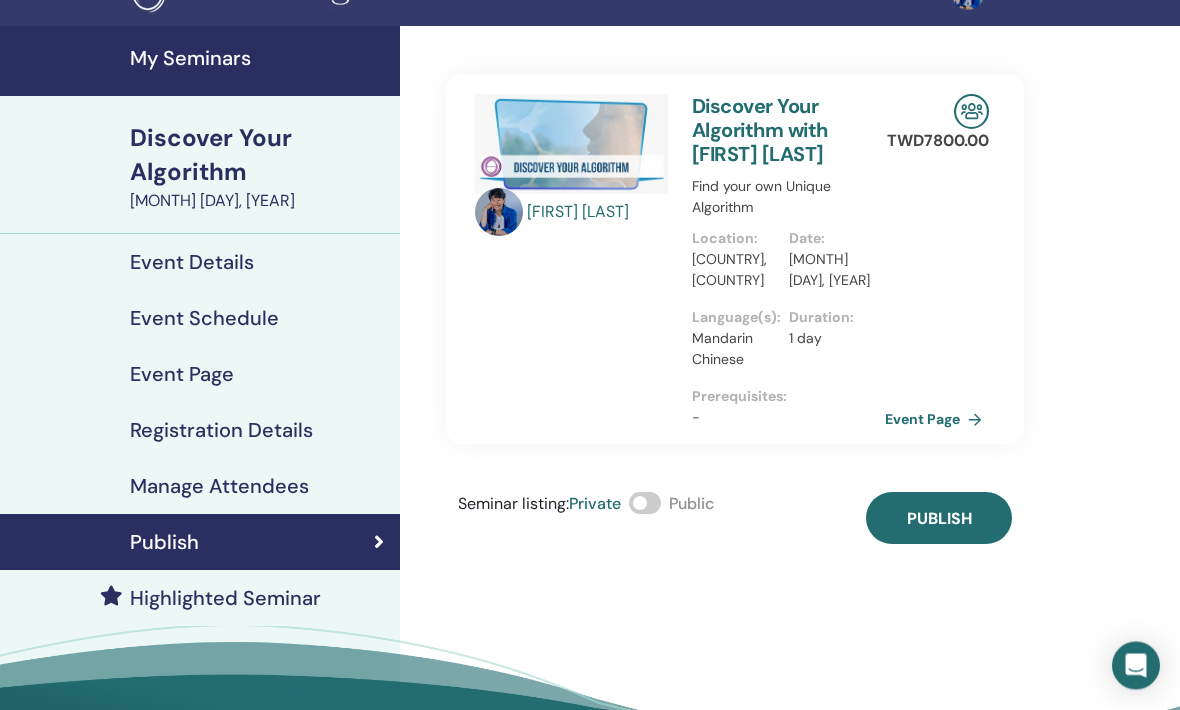 scroll, scrollTop: 30, scrollLeft: 0, axis: vertical 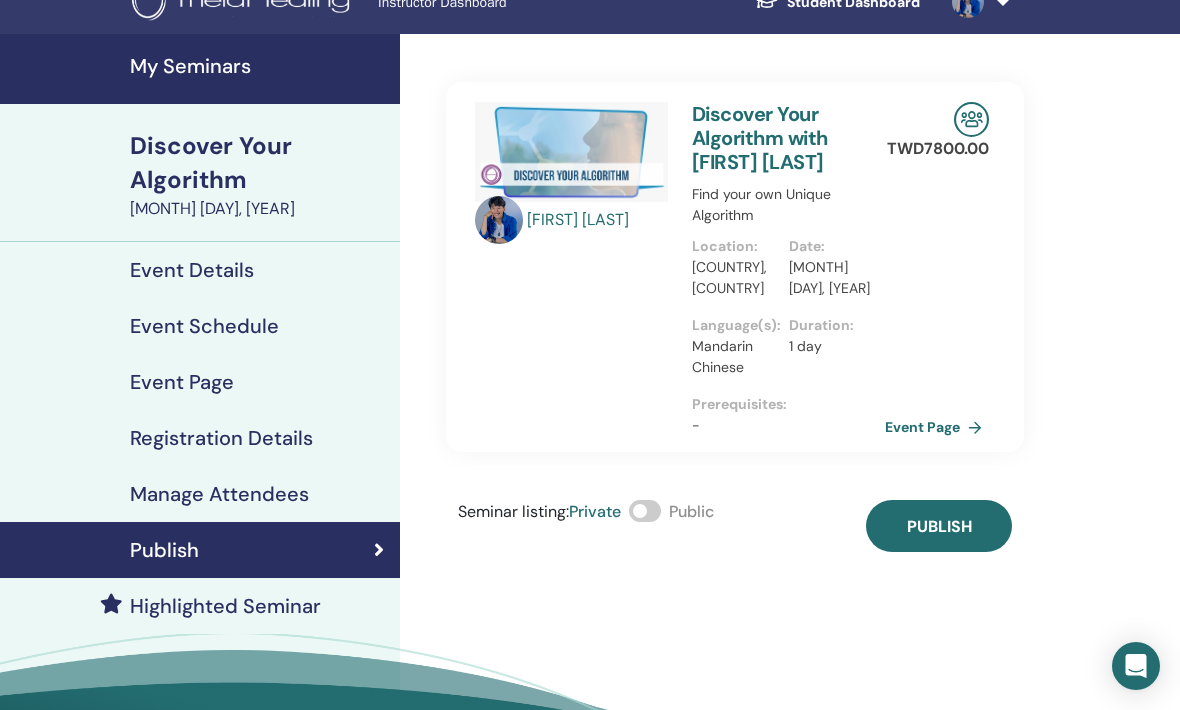 click on "Publish" at bounding box center [939, 526] 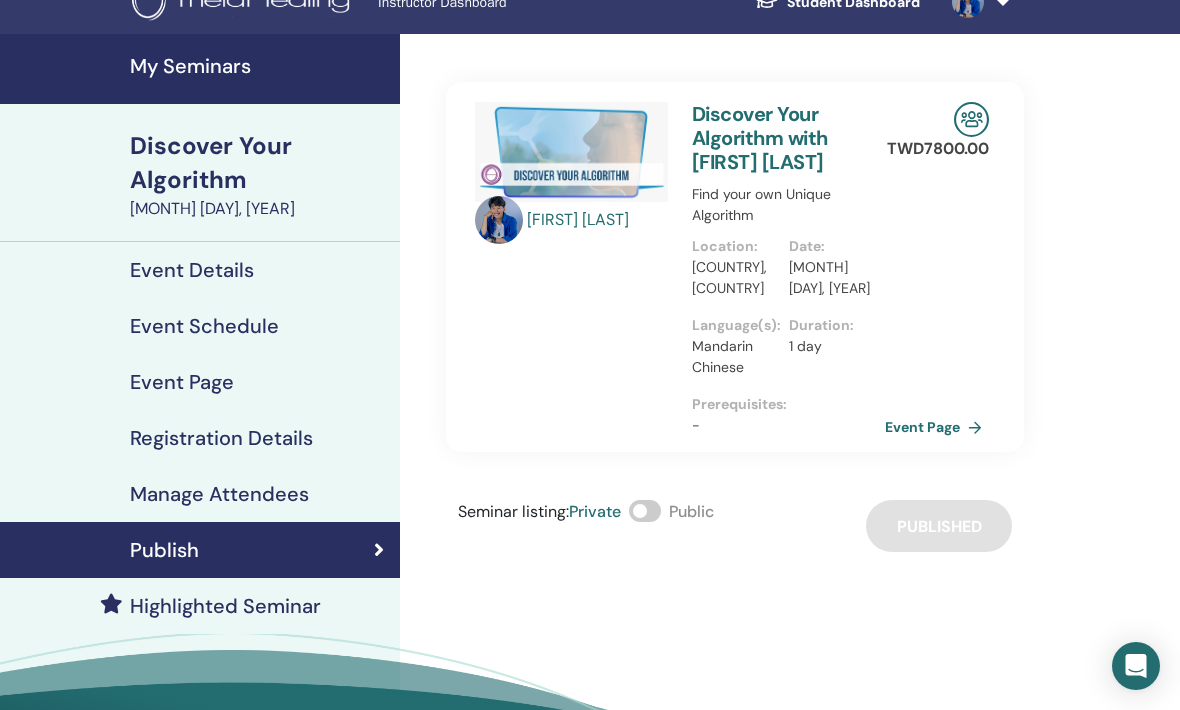 click on "Event Page" at bounding box center (937, 427) 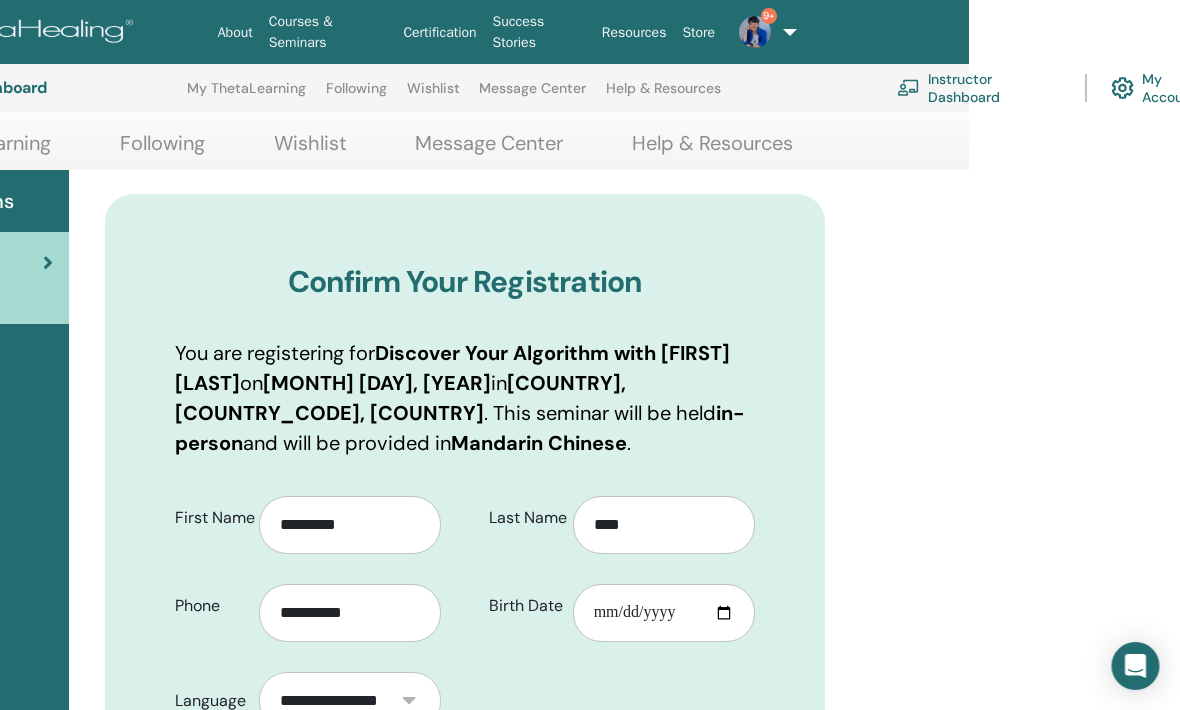 scroll, scrollTop: 133, scrollLeft: 20, axis: both 